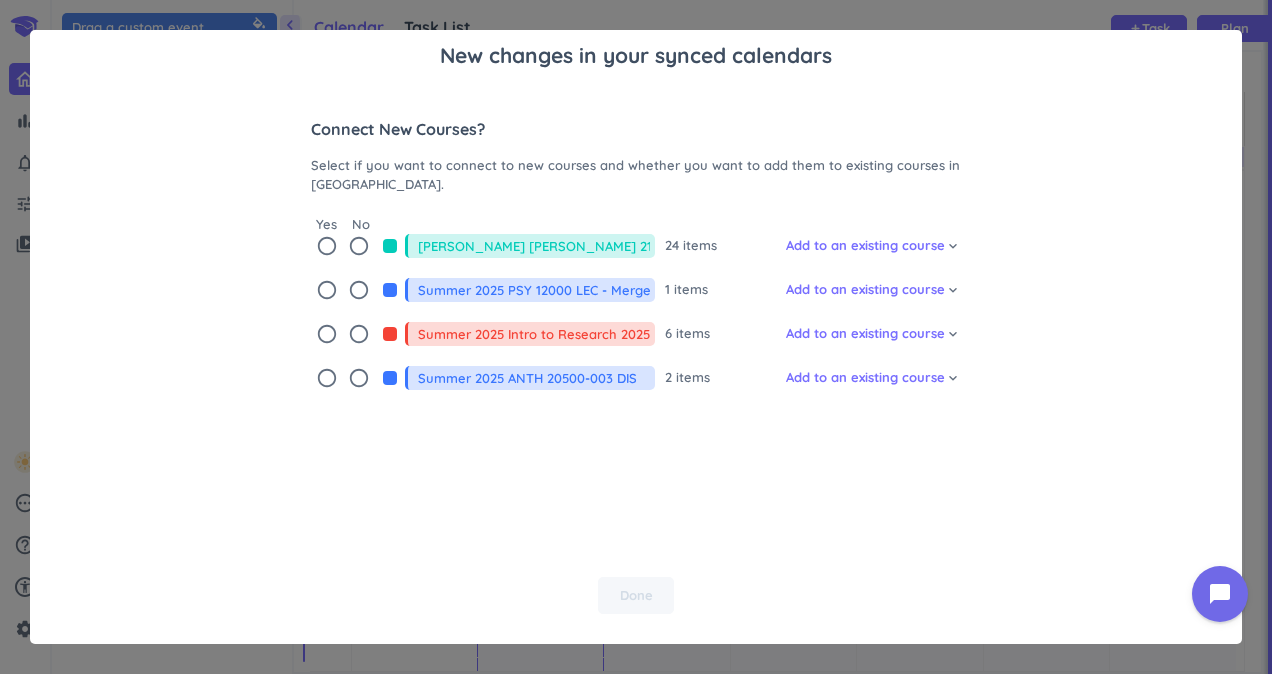 scroll, scrollTop: 0, scrollLeft: 0, axis: both 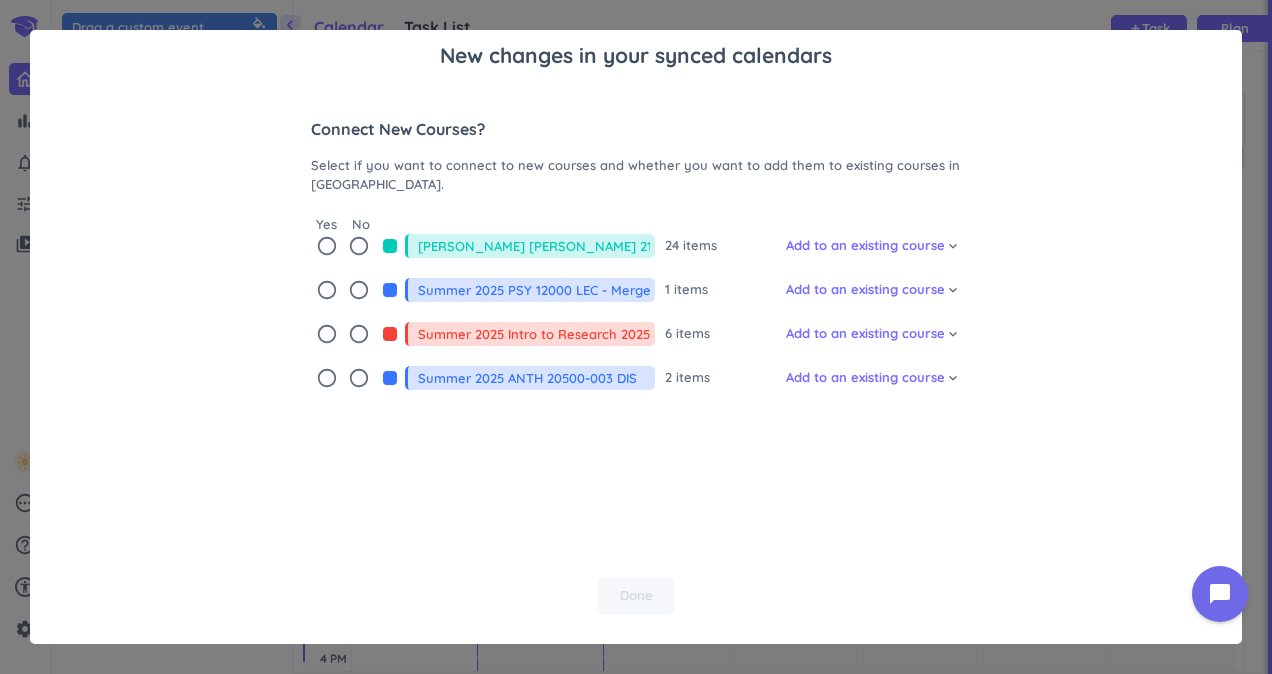 click on "radio_button_unchecked" at bounding box center [327, 334] 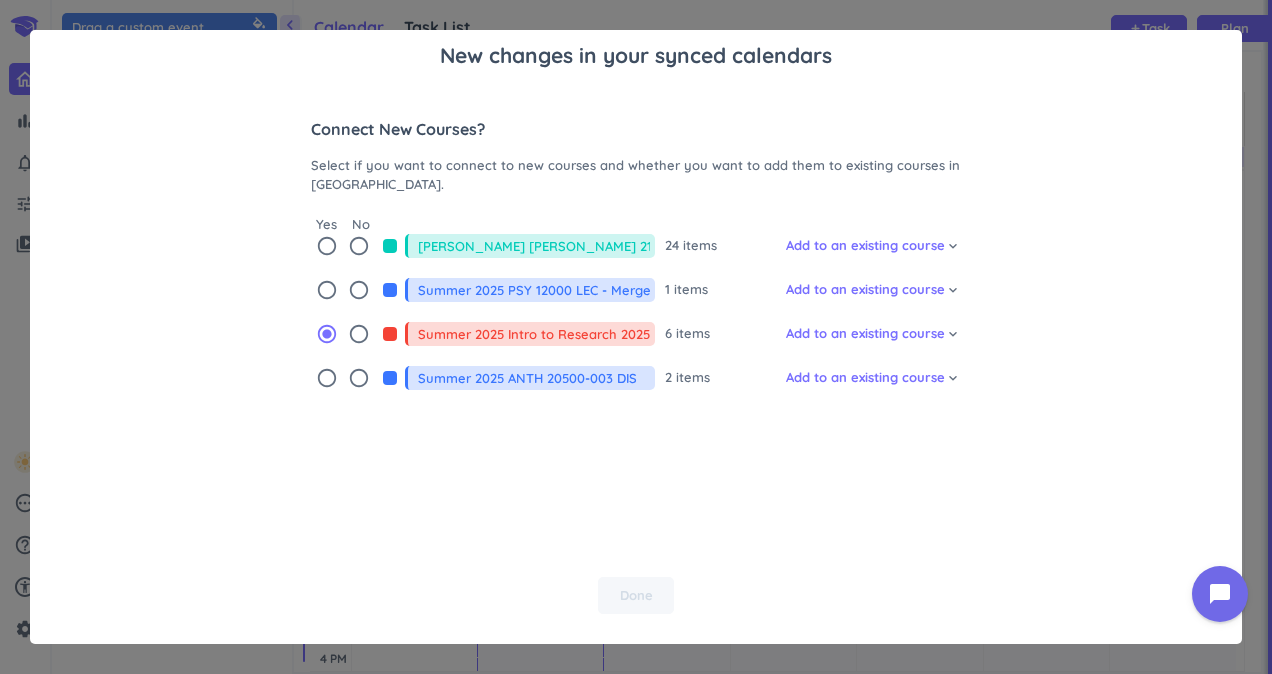 click on "radio_button_unchecked" at bounding box center (327, 378) 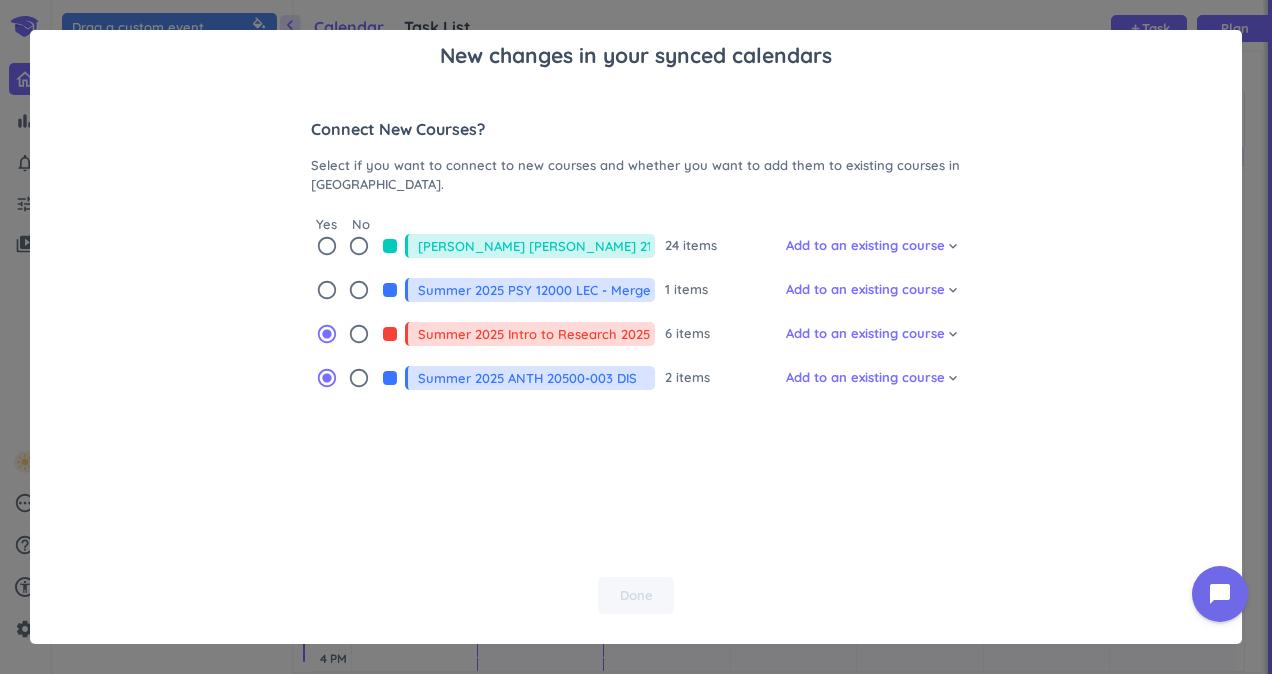 drag, startPoint x: 321, startPoint y: 243, endPoint x: 345, endPoint y: 267, distance: 33.941124 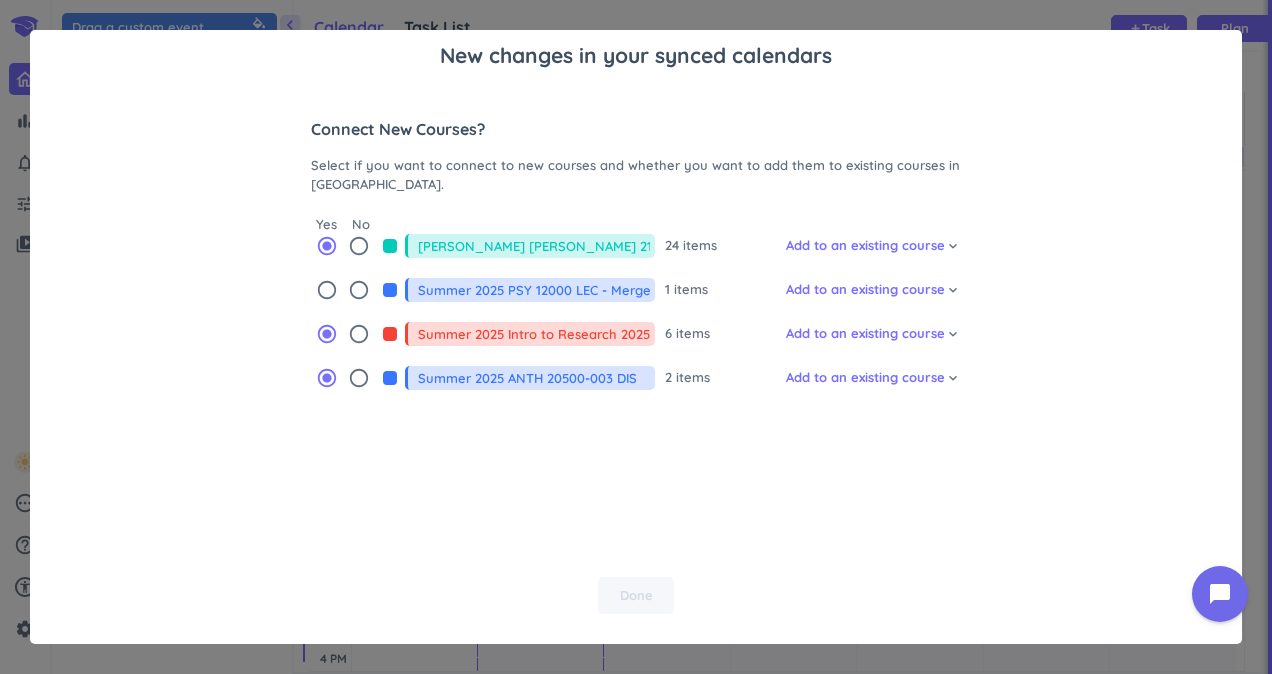 click on "radio_button_unchecked" at bounding box center [359, 290] 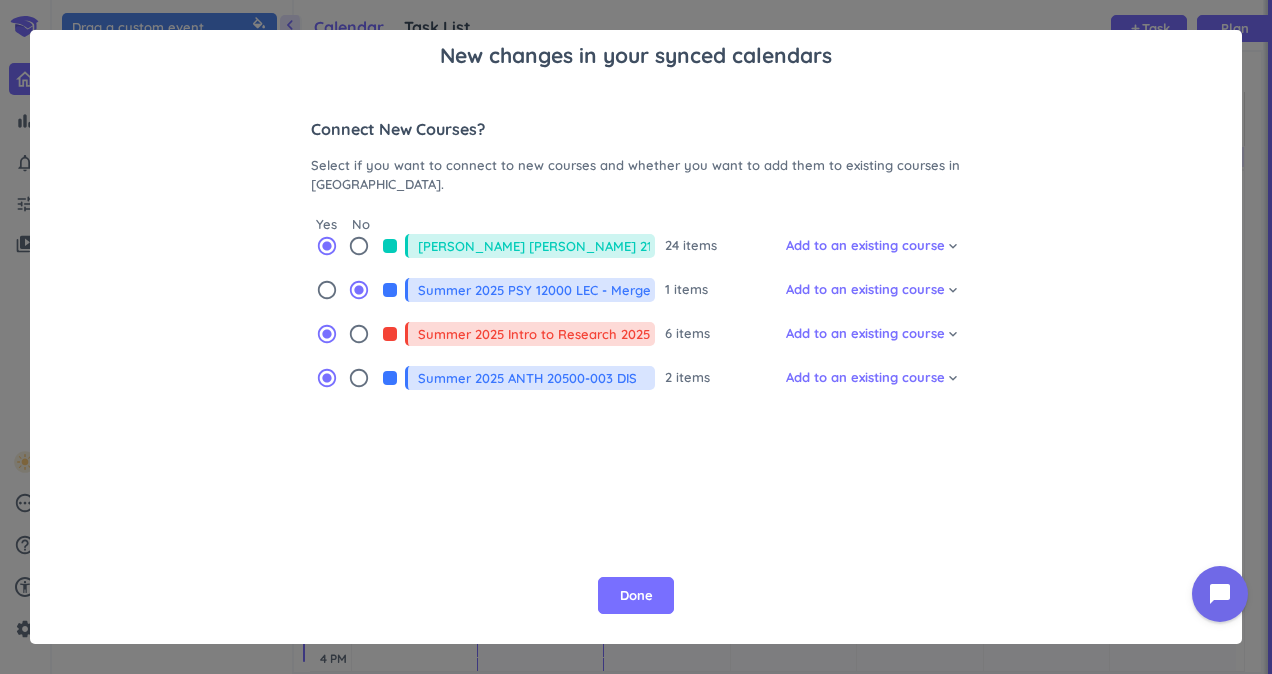 drag, startPoint x: 638, startPoint y: 589, endPoint x: 640, endPoint y: 579, distance: 10.198039 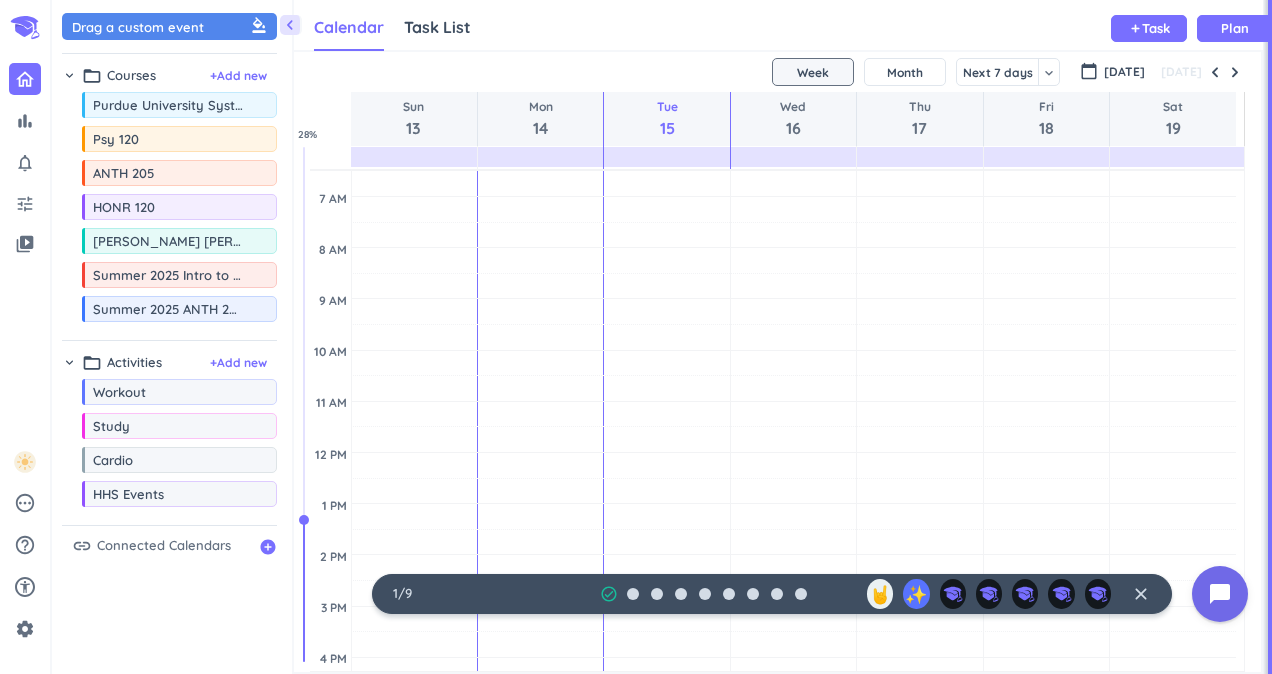 click on "1 / 9 check_circle_outline 🤘 ✨ close" at bounding box center [772, 594] 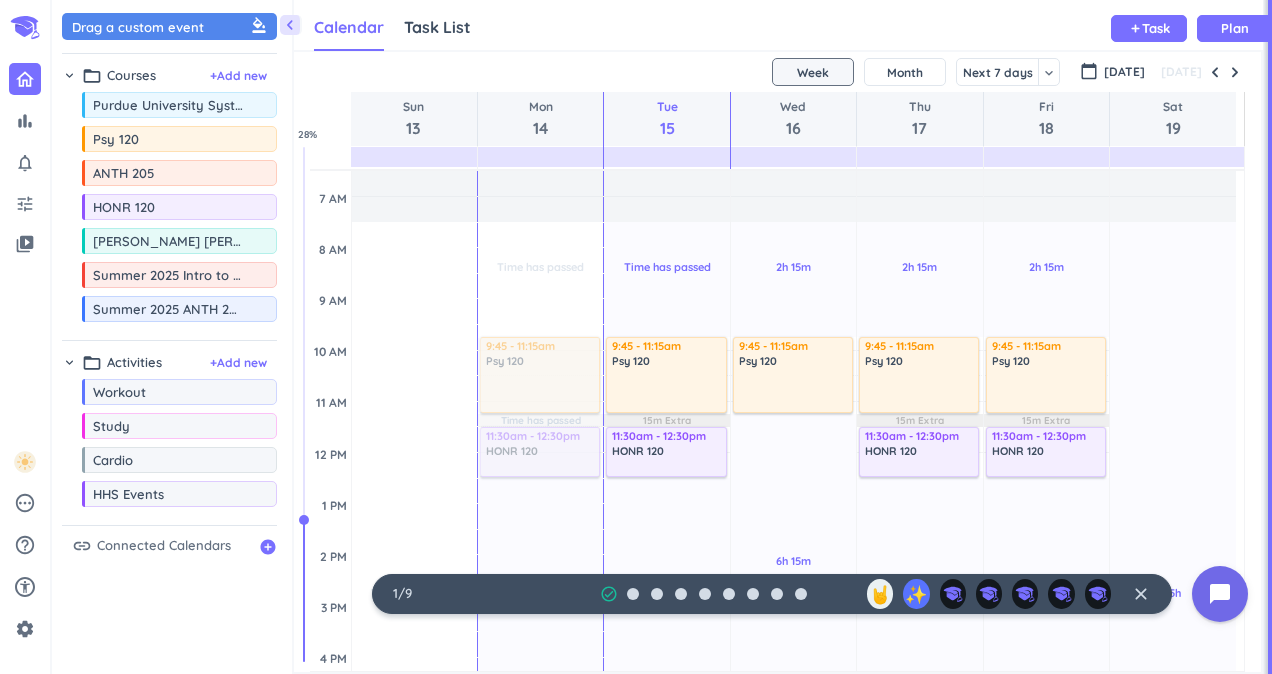 click on "ANTH 205" at bounding box center [168, 173] 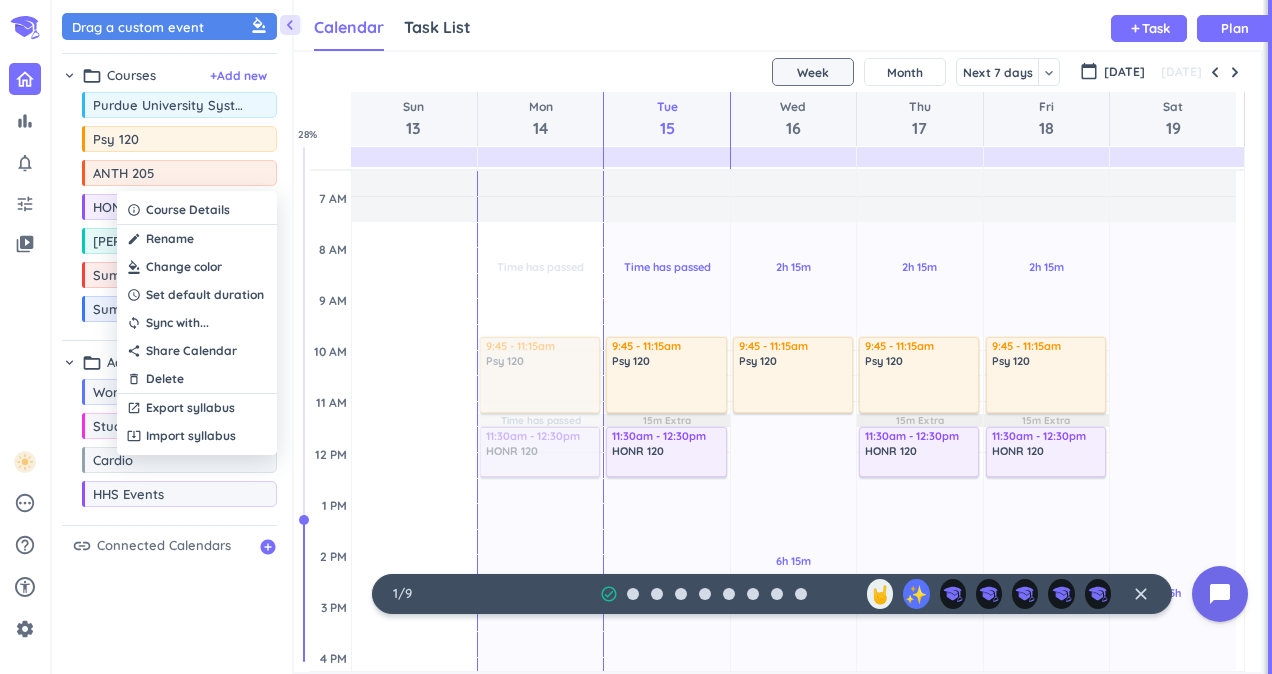 click at bounding box center (636, 337) 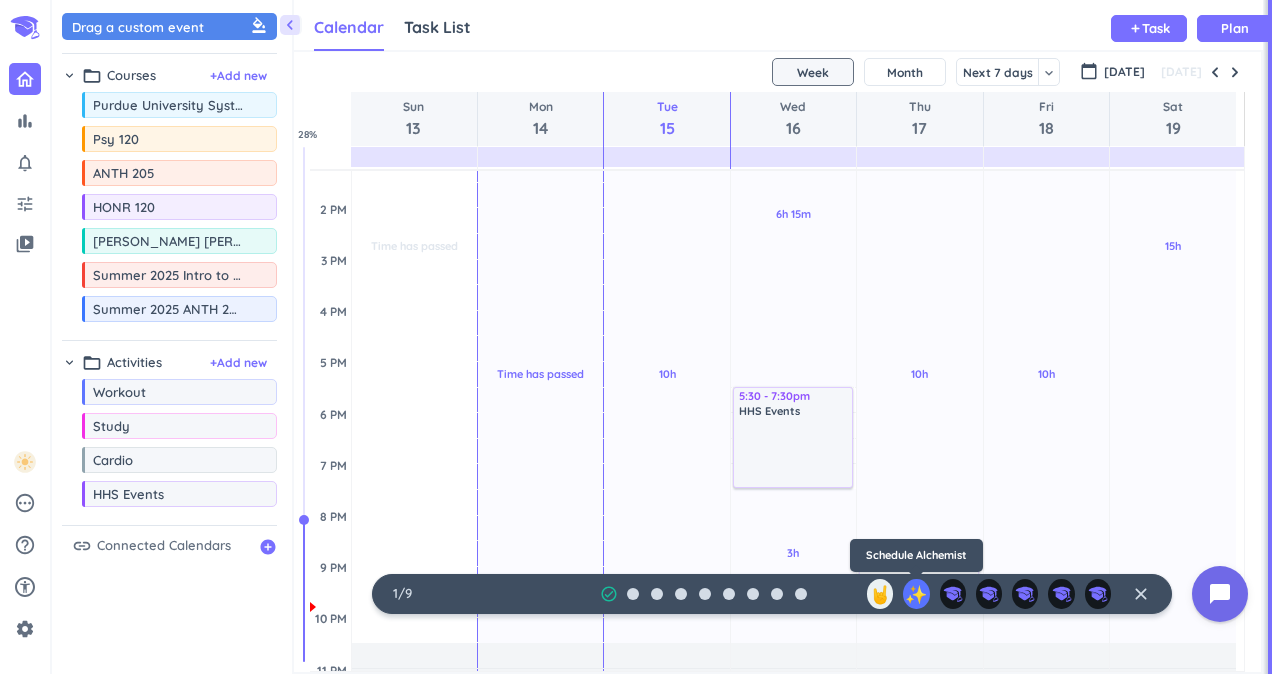 scroll, scrollTop: 514, scrollLeft: 0, axis: vertical 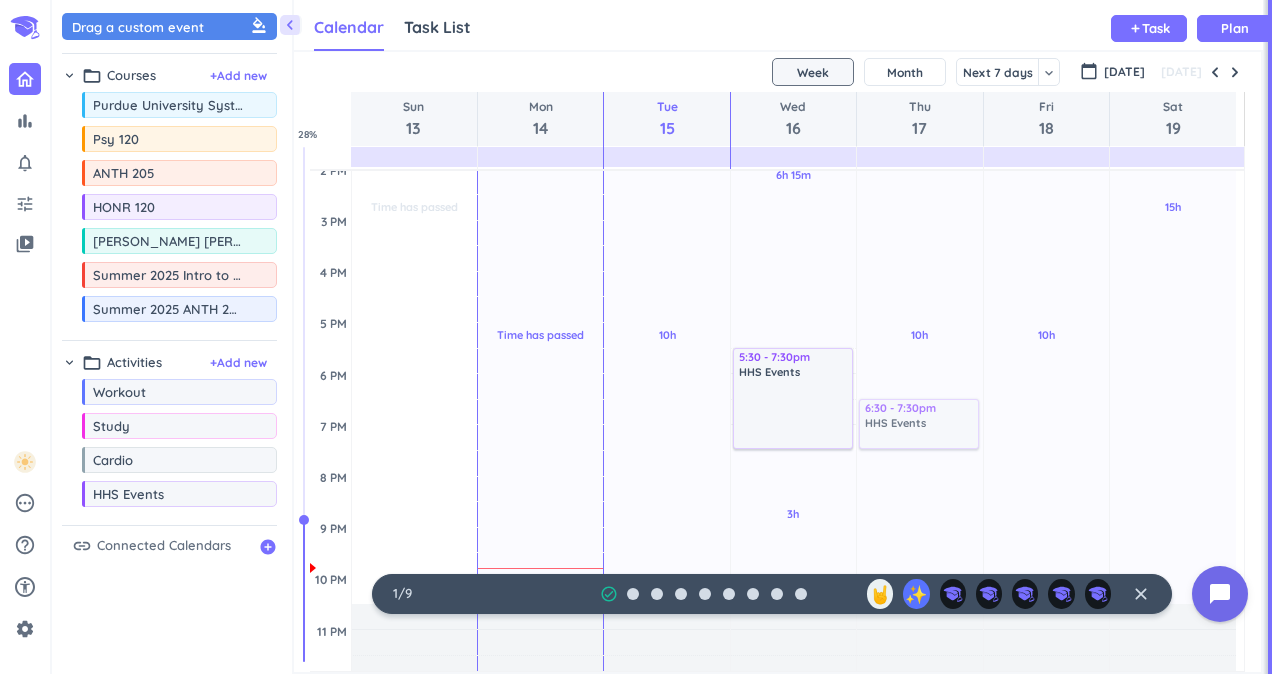 drag, startPoint x: 185, startPoint y: 490, endPoint x: 915, endPoint y: 400, distance: 735.52704 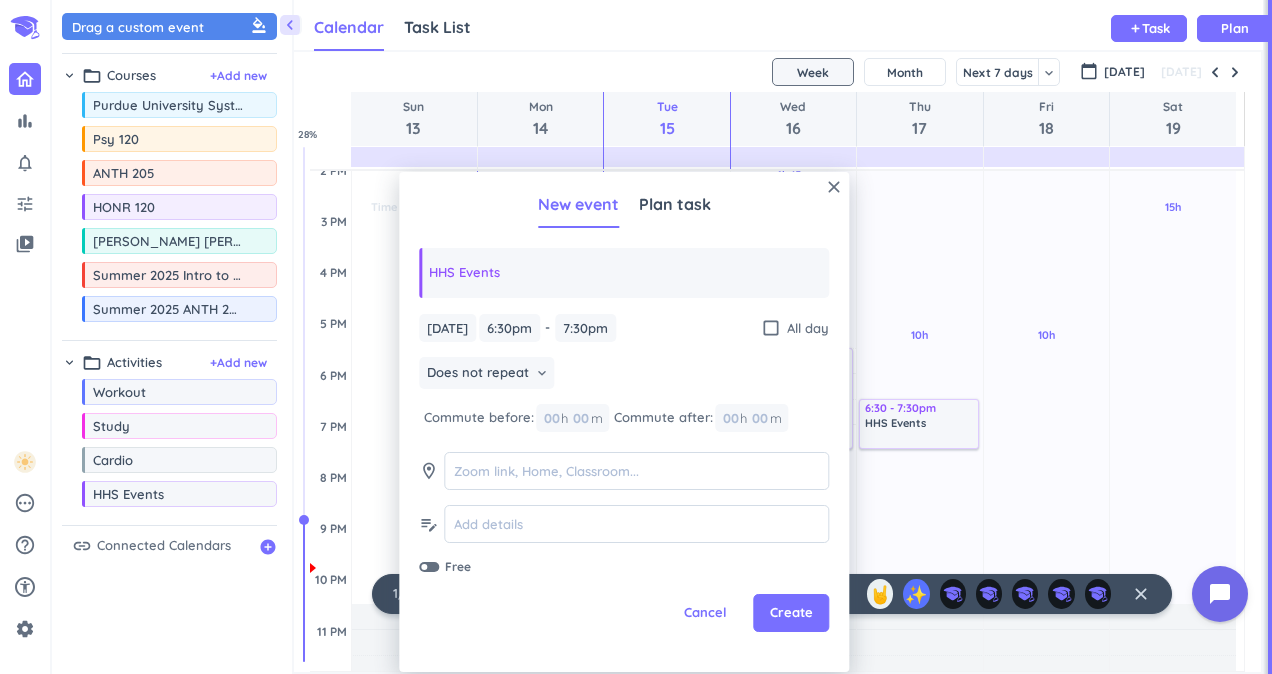 click on "HHS Events" at bounding box center (624, 273) 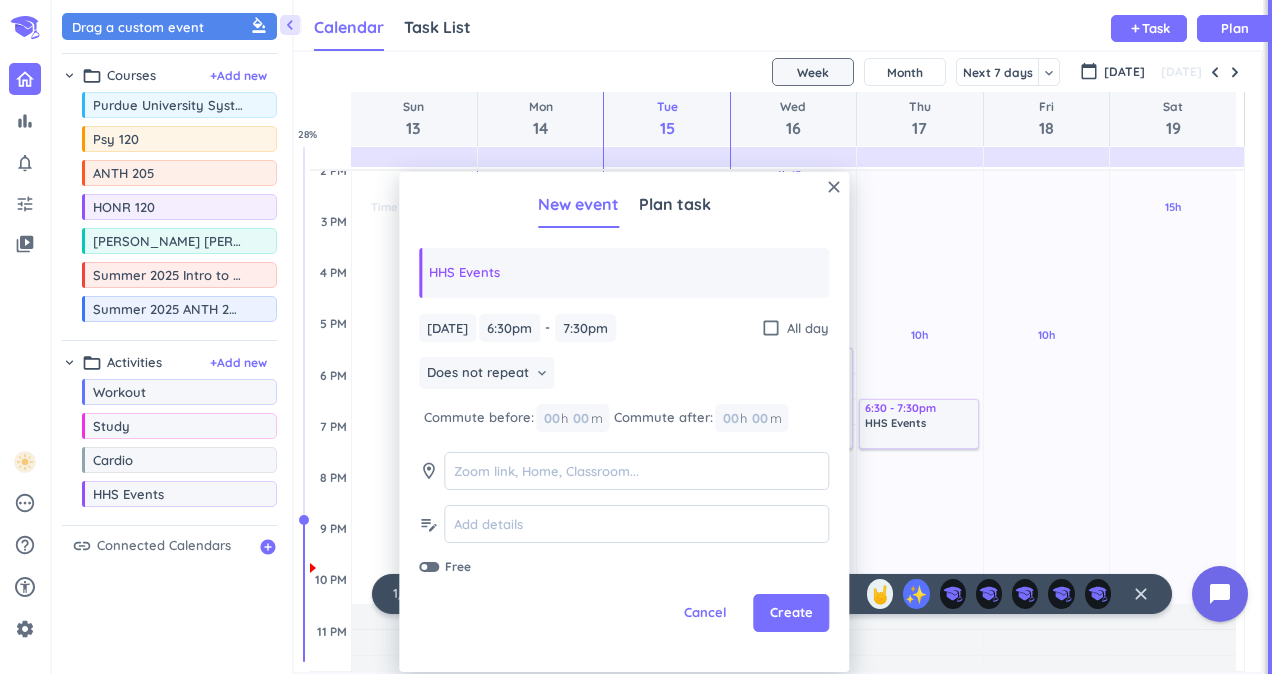 click on "Plan task" at bounding box center [675, 204] 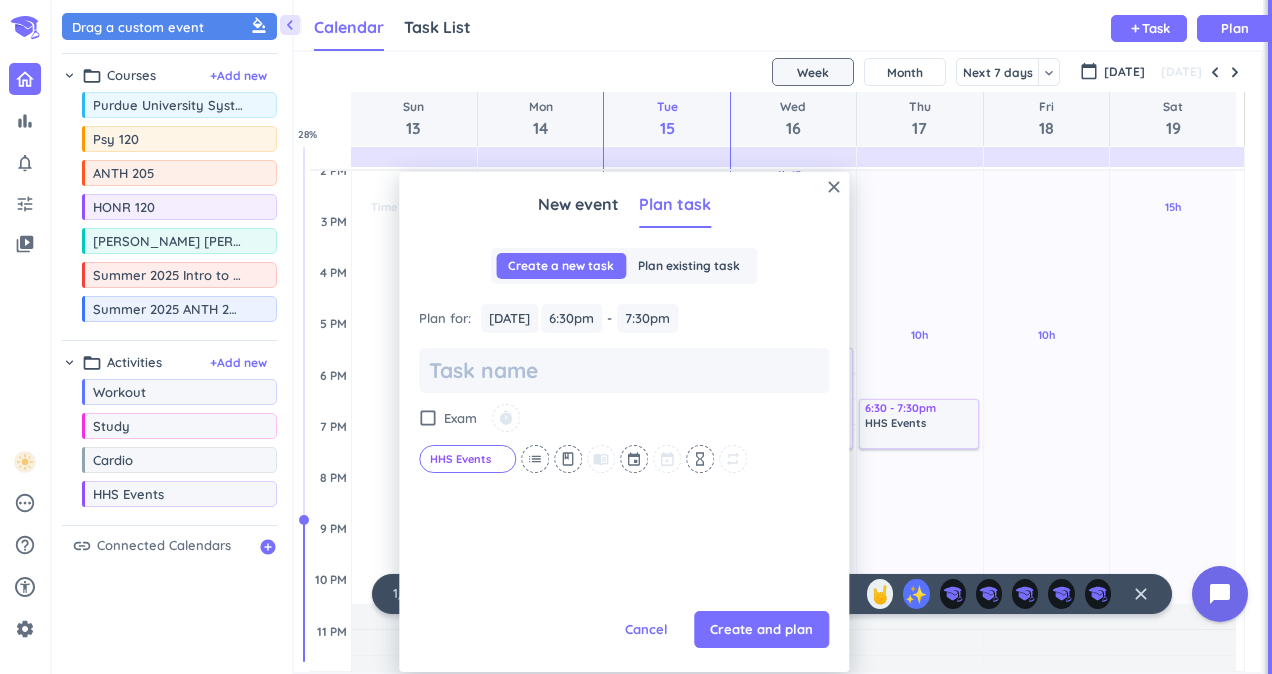 type on "x" 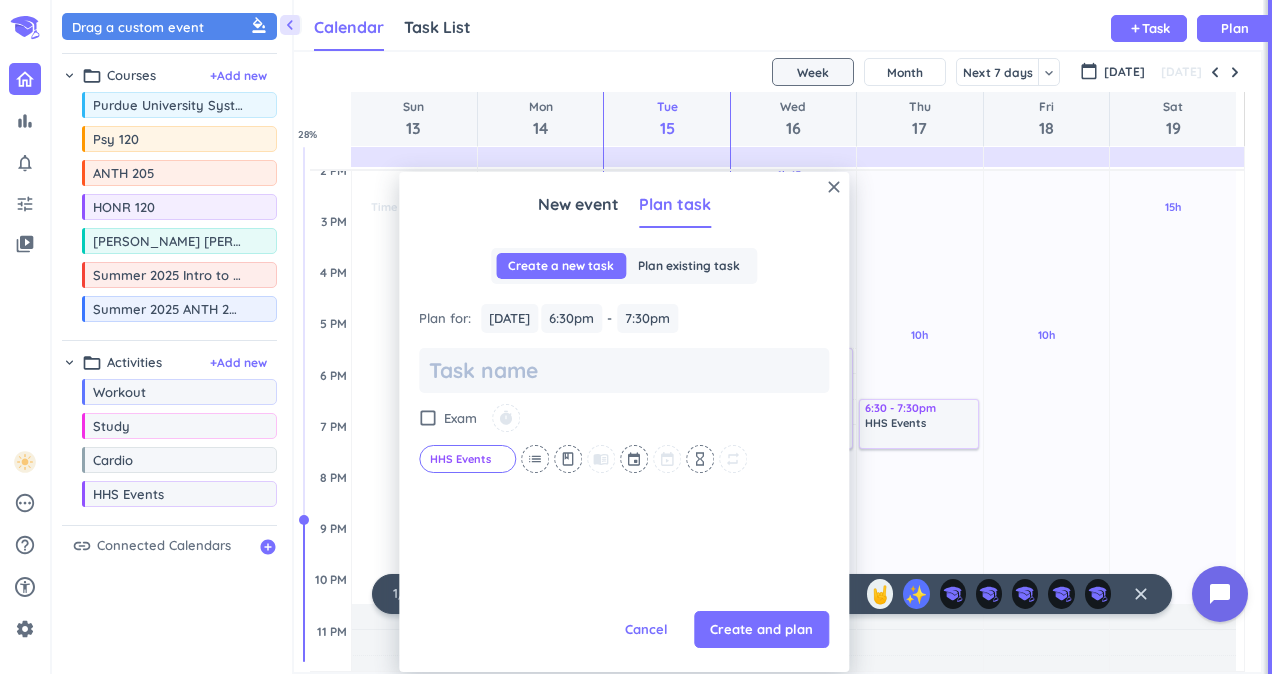 type on "f" 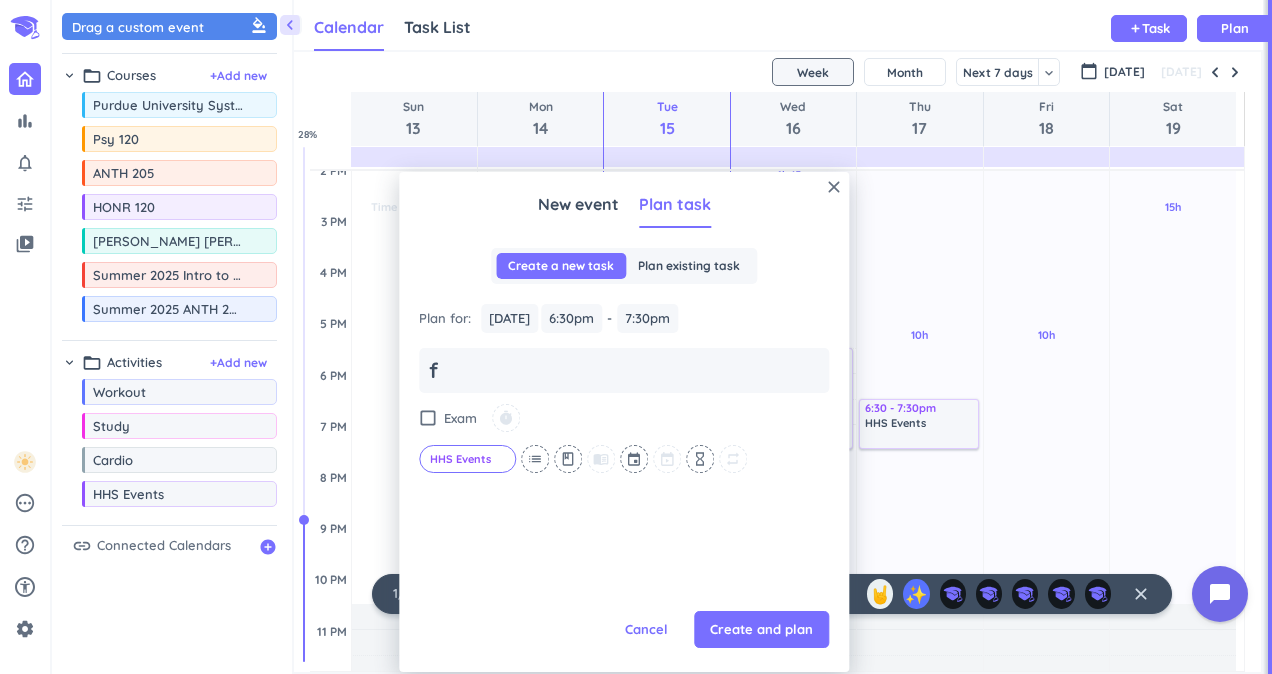 type on "x" 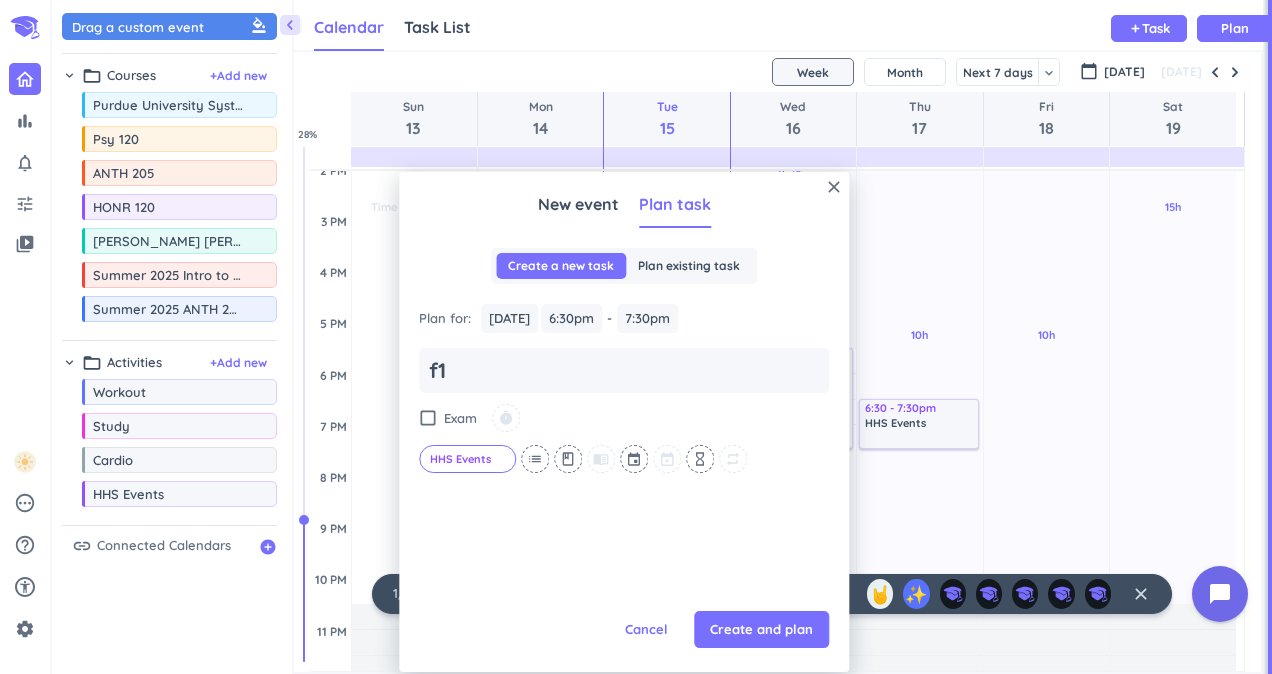 type on "x" 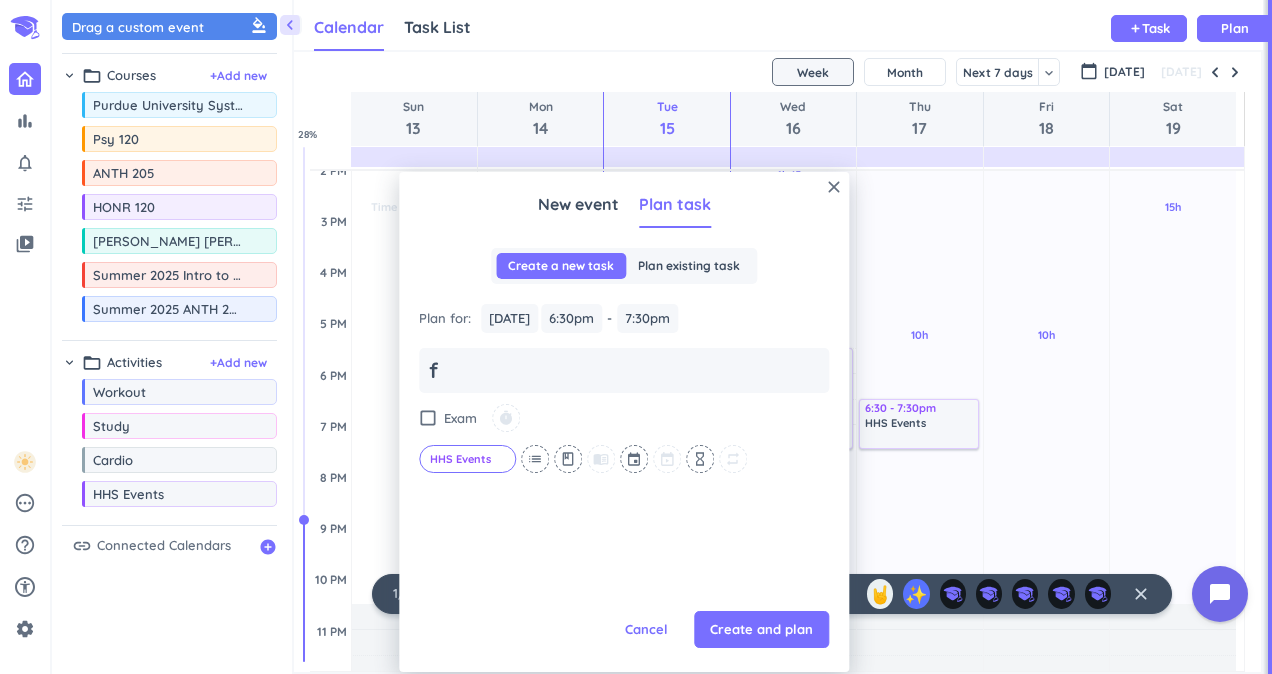 type on "x" 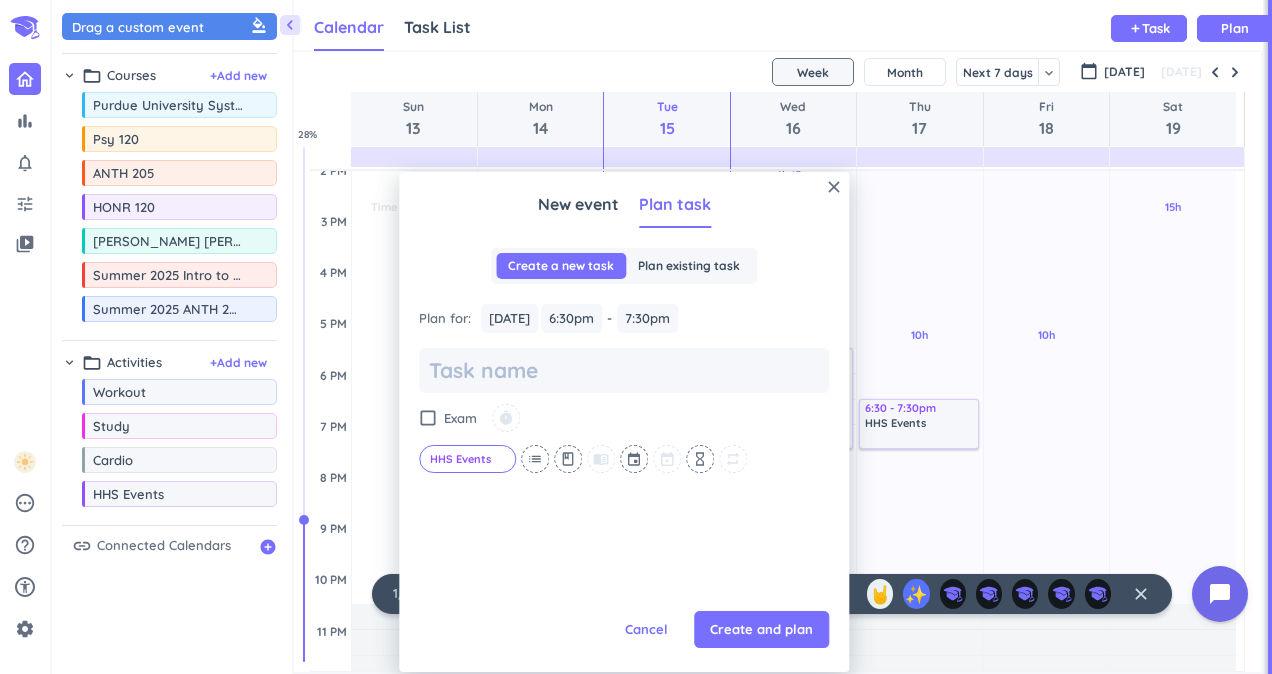 type on "x" 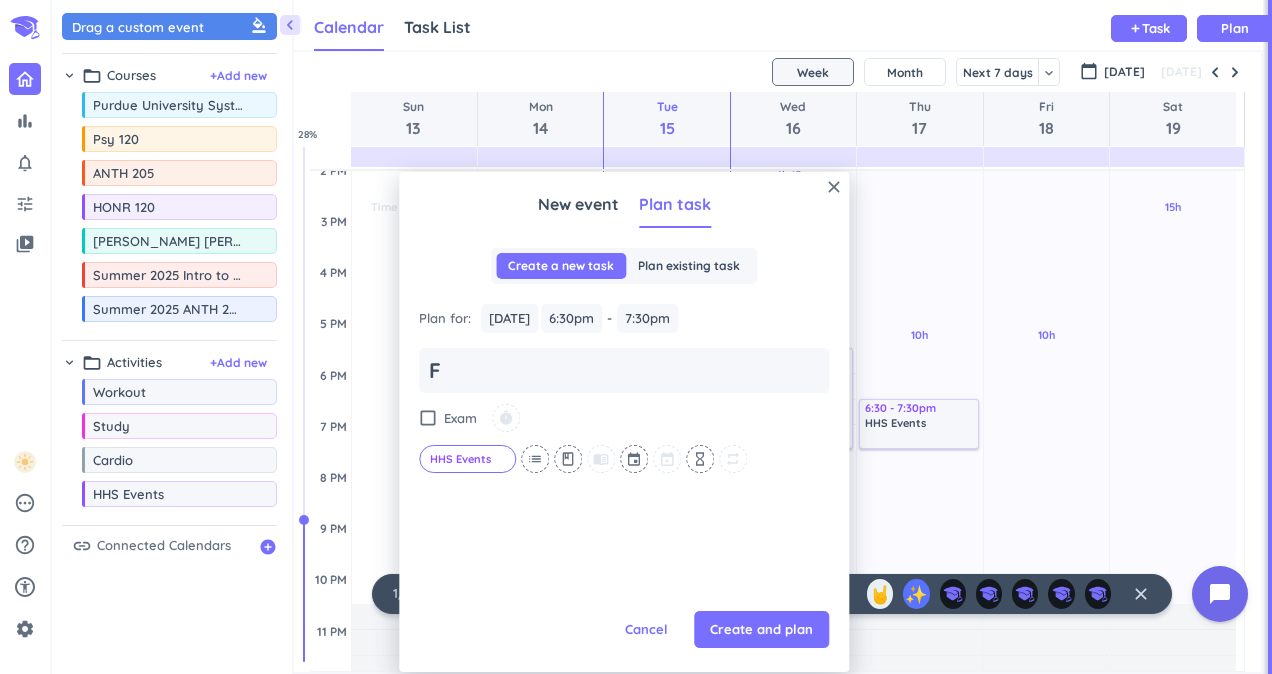 type on "x" 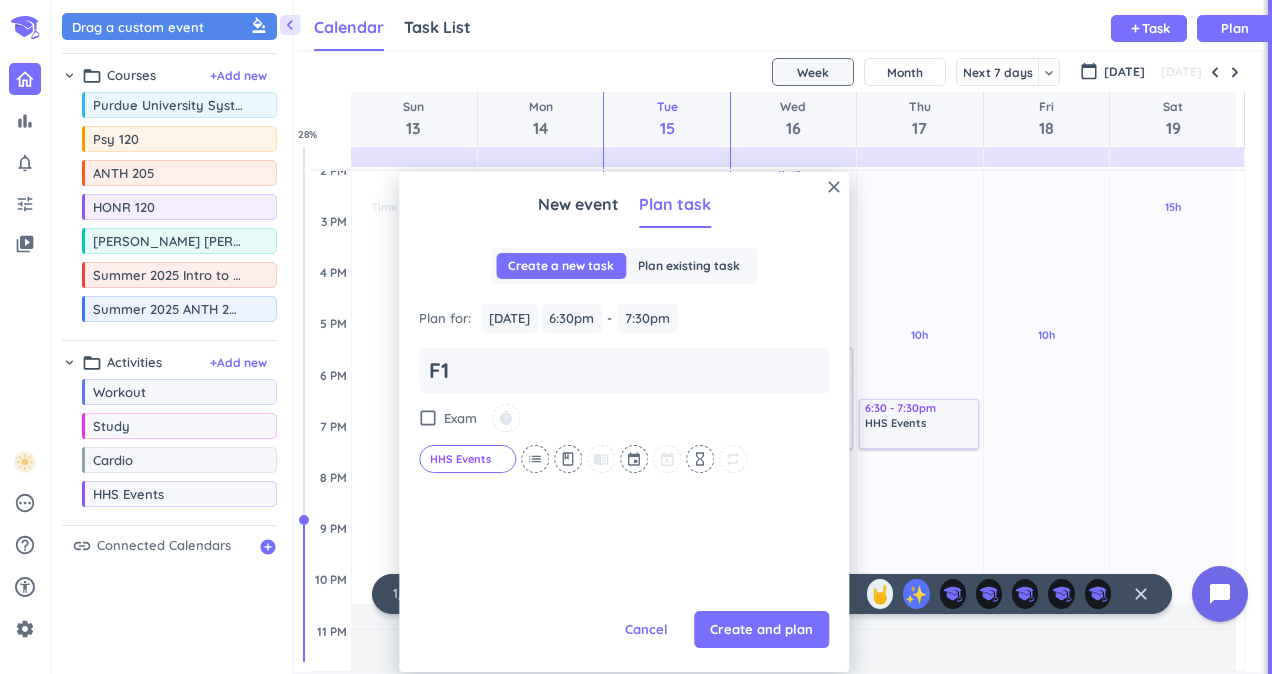 type on "x" 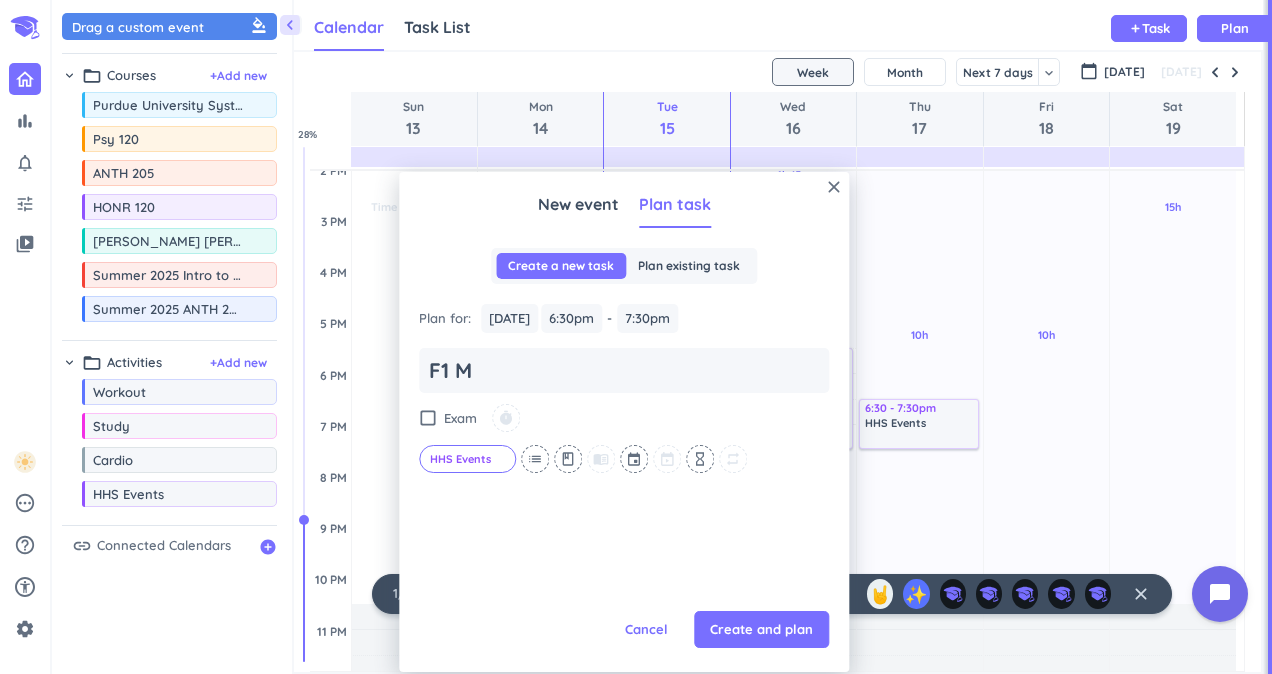 type on "x" 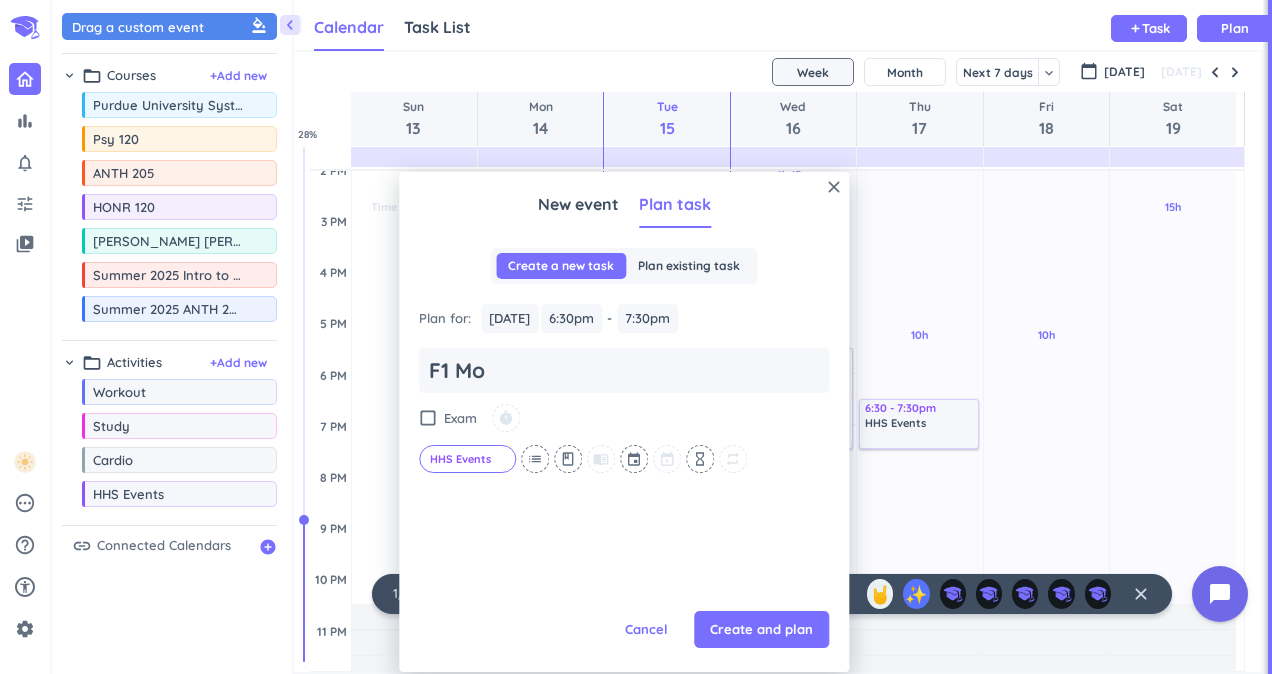 type on "x" 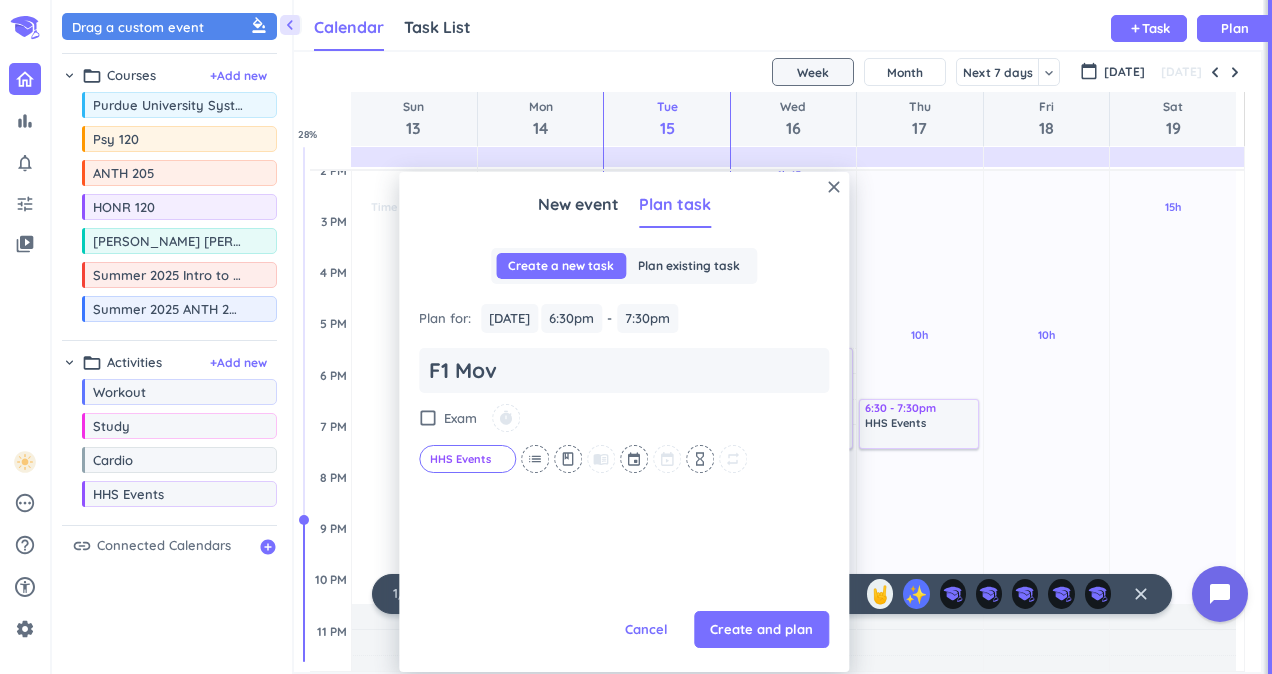 type on "x" 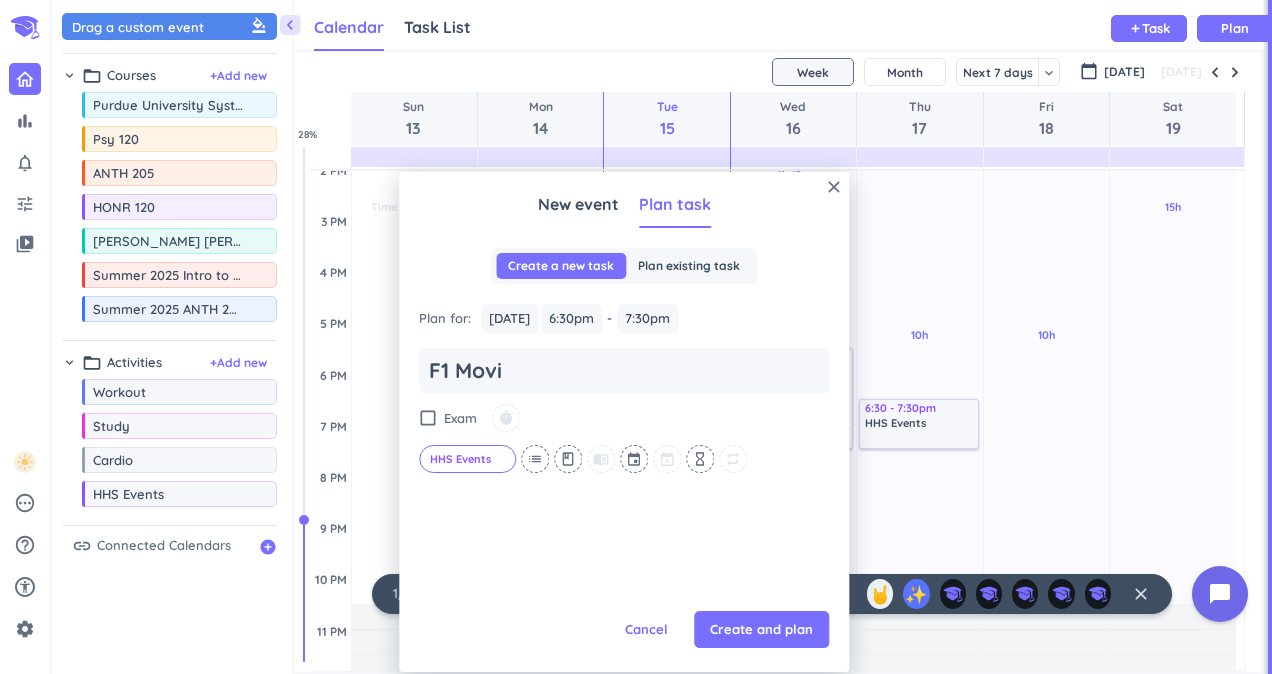 type on "x" 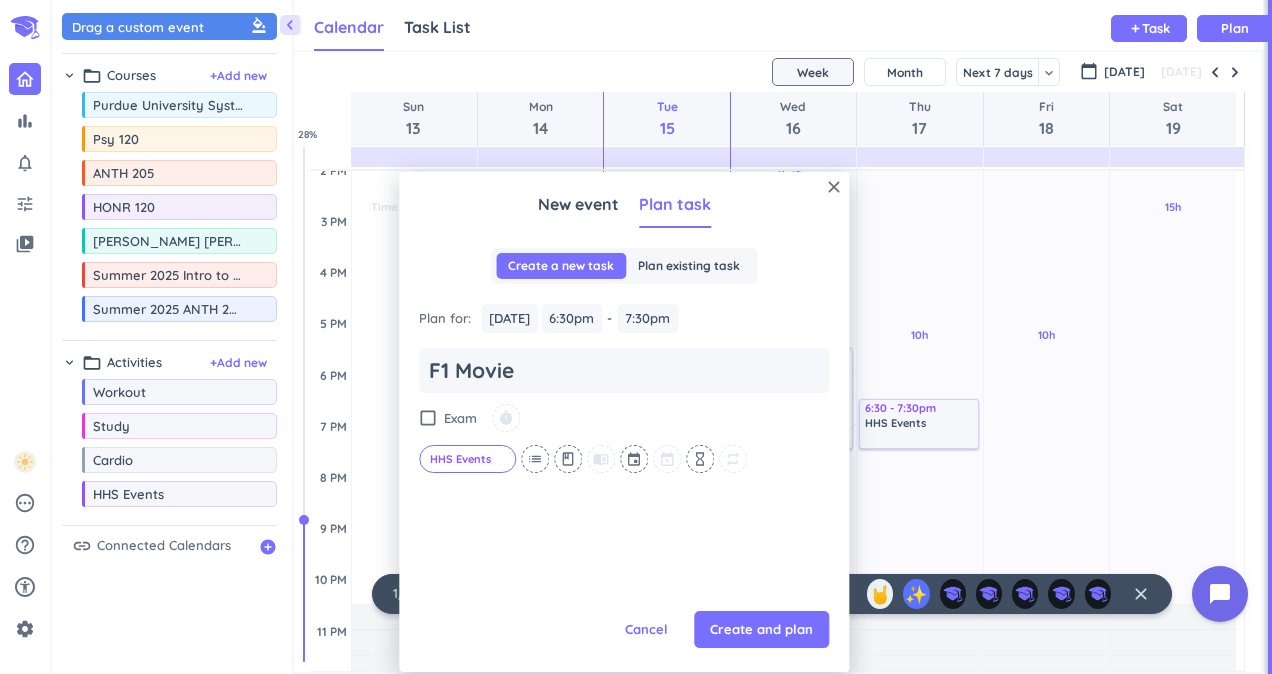 type on "F1 Movie" 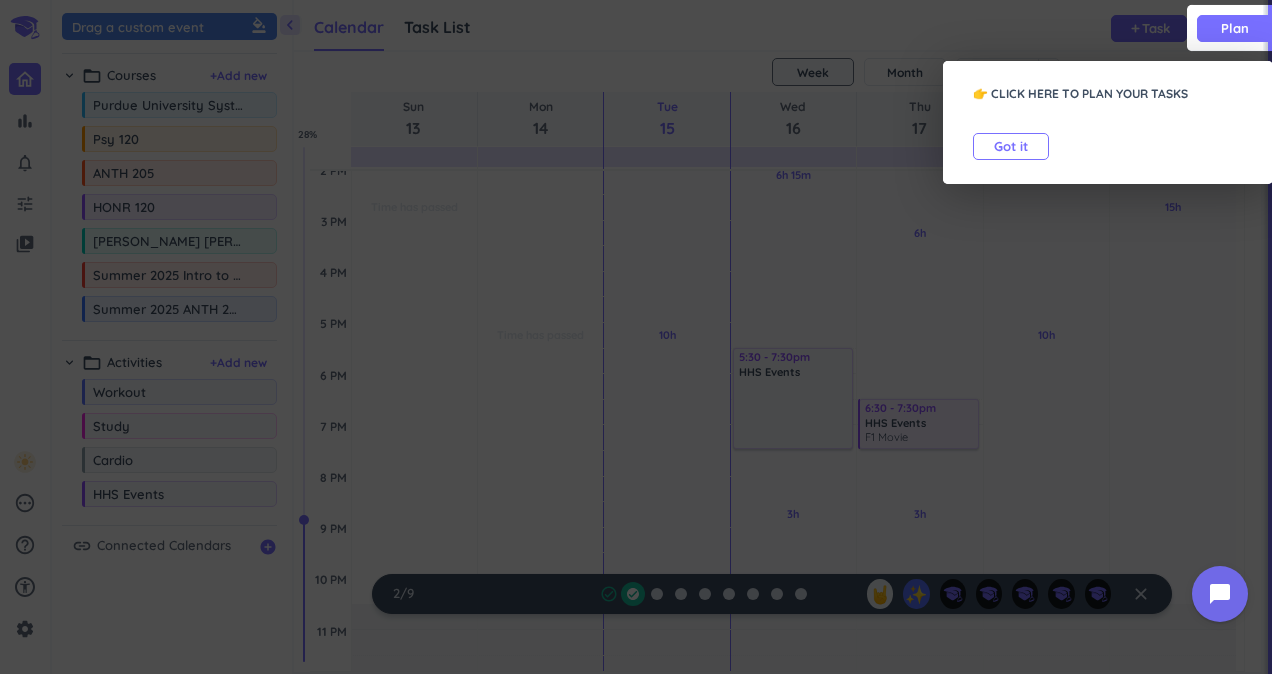 click on "Got it" at bounding box center [1011, 146] 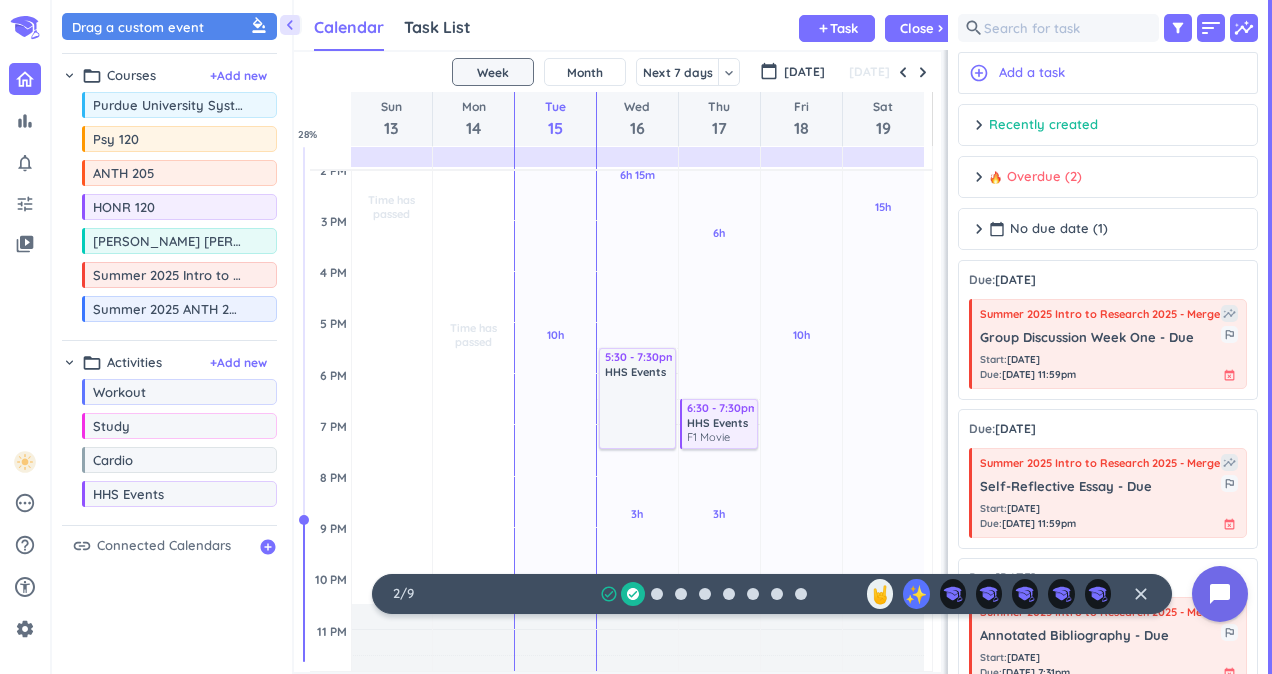 scroll, scrollTop: 42, scrollLeft: 640, axis: both 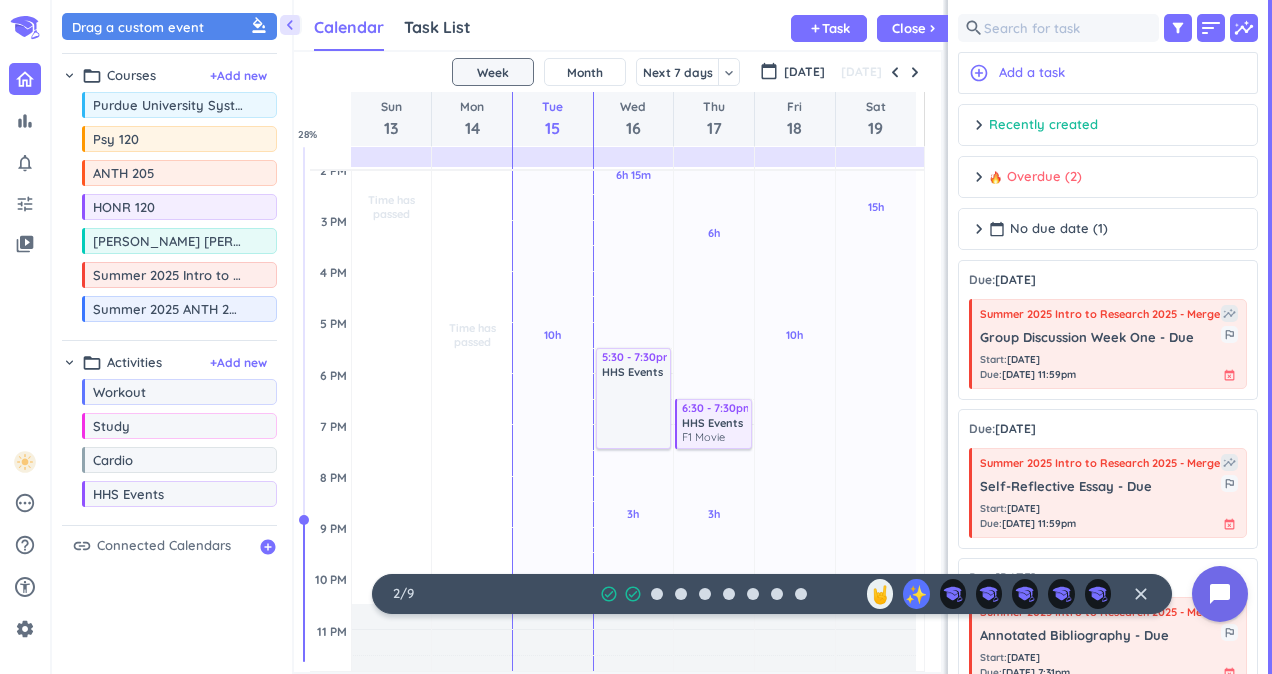 click at bounding box center (635, 413) 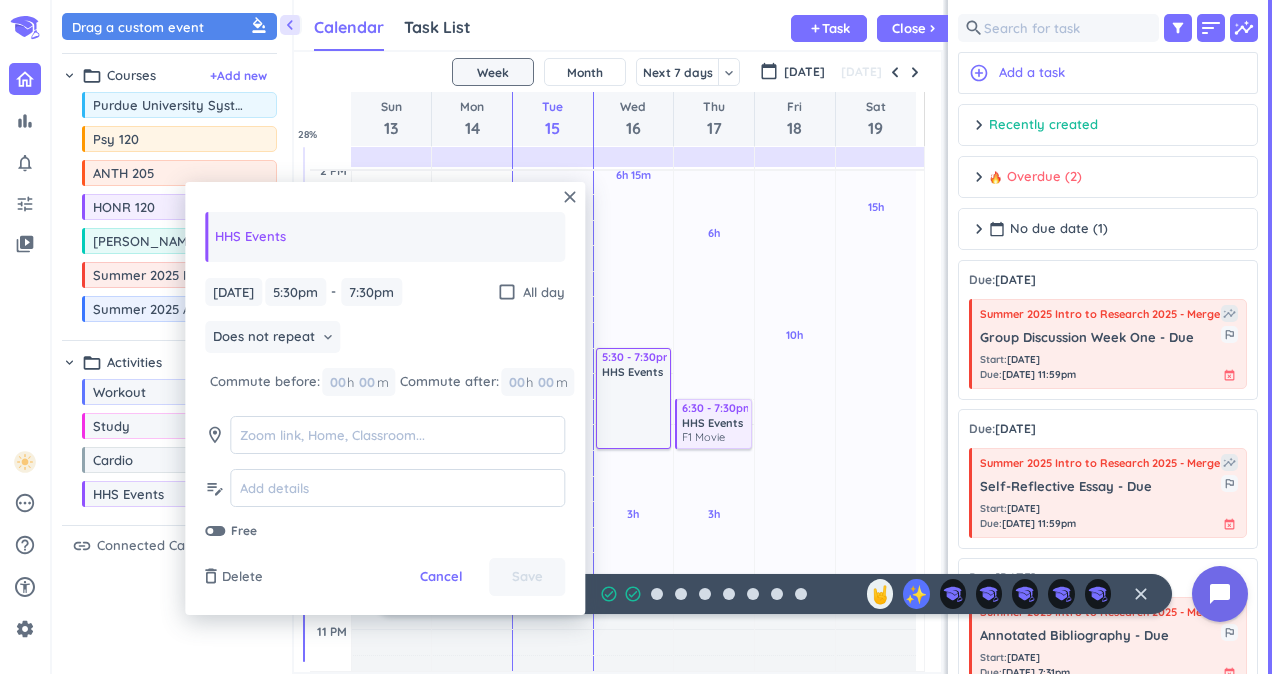 click on "close" at bounding box center (570, 197) 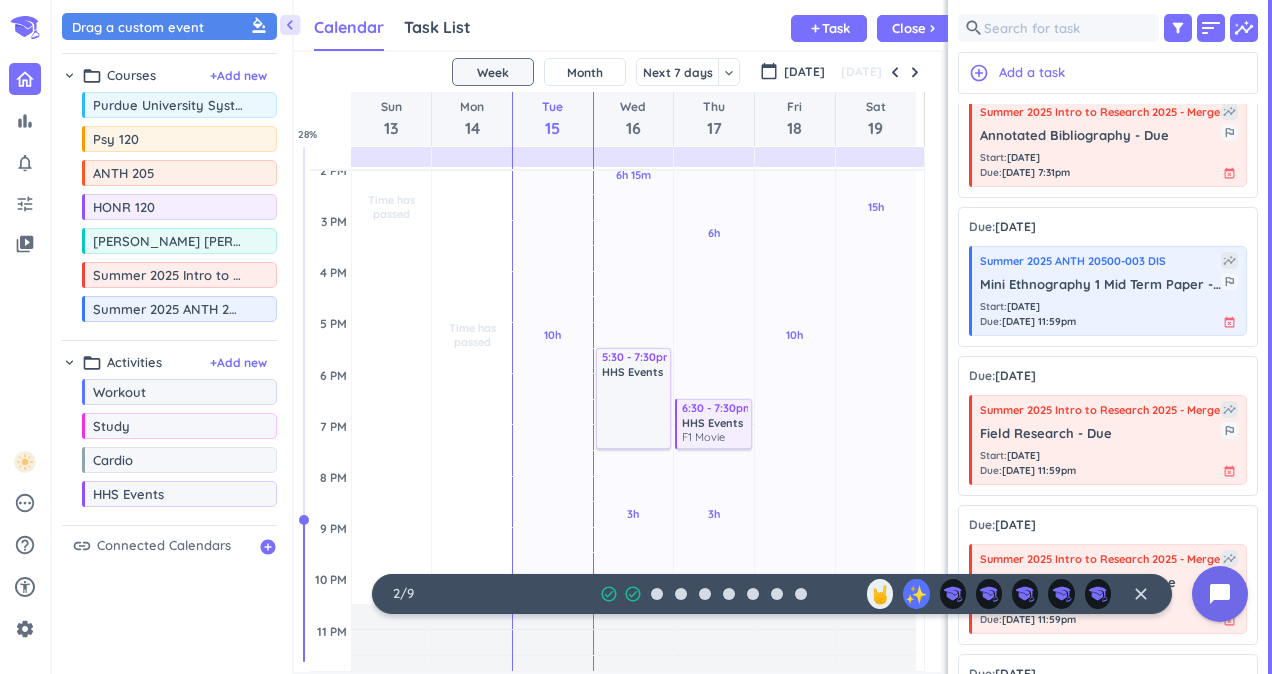 scroll, scrollTop: 0, scrollLeft: 0, axis: both 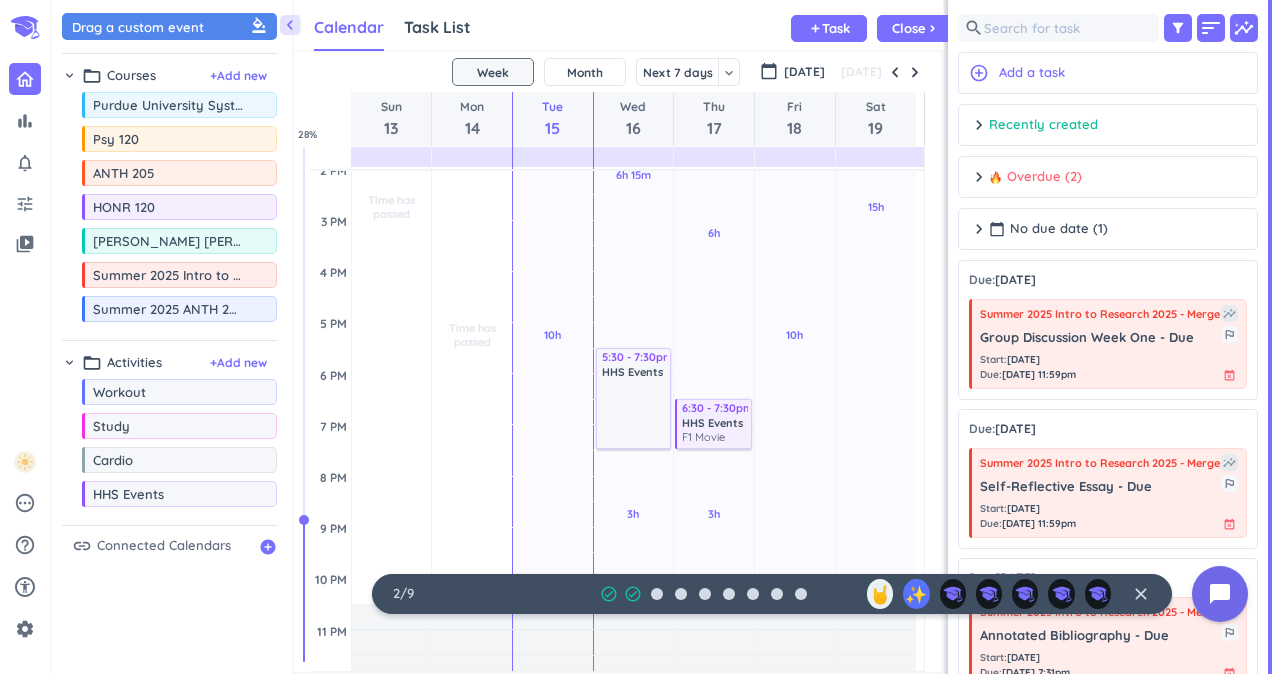 click on "Summer 2025 Intro to Research 2025 - Merge insights Group Discussion Week One - Due outlined_flag Start :  [DATE] Due :  [DATE] 11:59pm event_busy done [PERSON_NAME] complete delete_outline" at bounding box center (1108, 344) 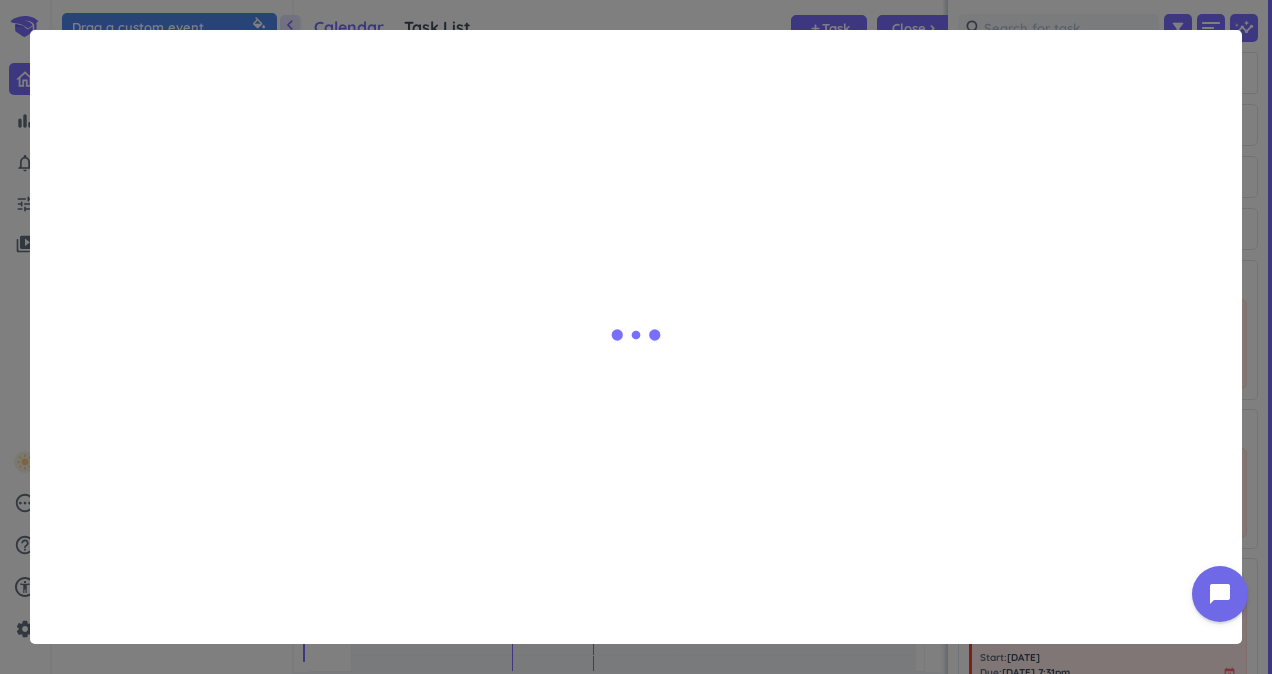 type on "x" 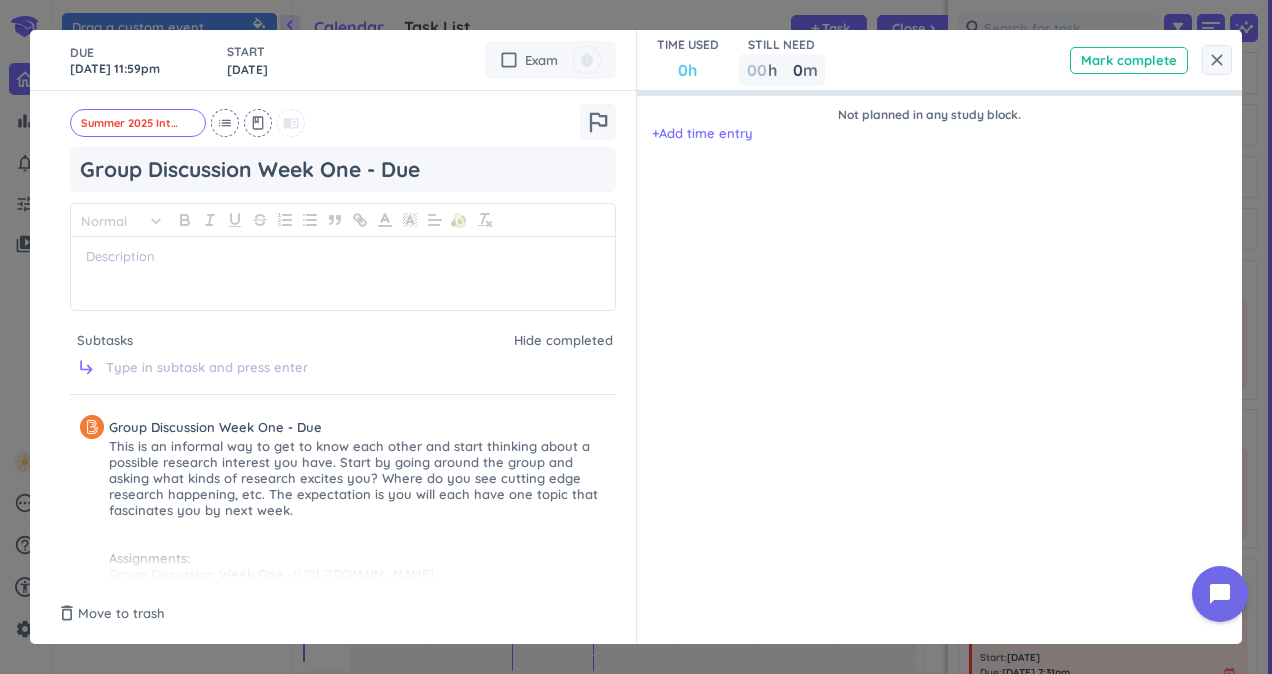 click on "close" at bounding box center [1217, 60] 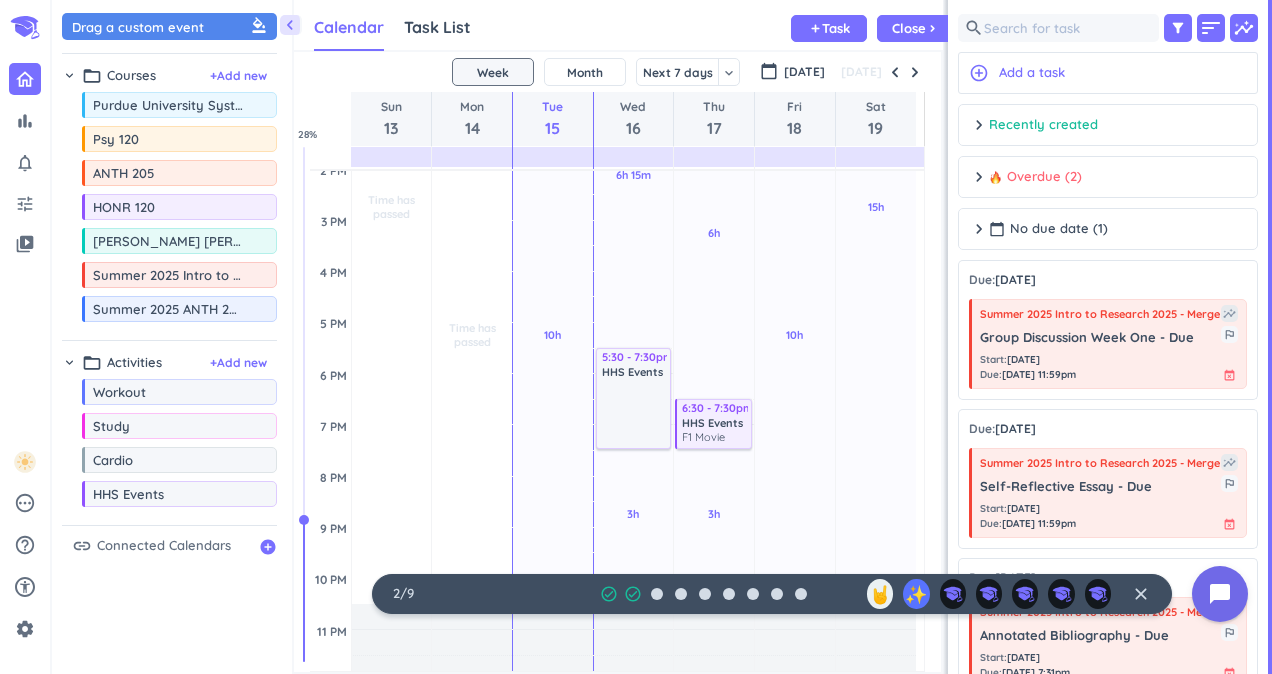 click on "chevron_right" at bounding box center [932, 28] 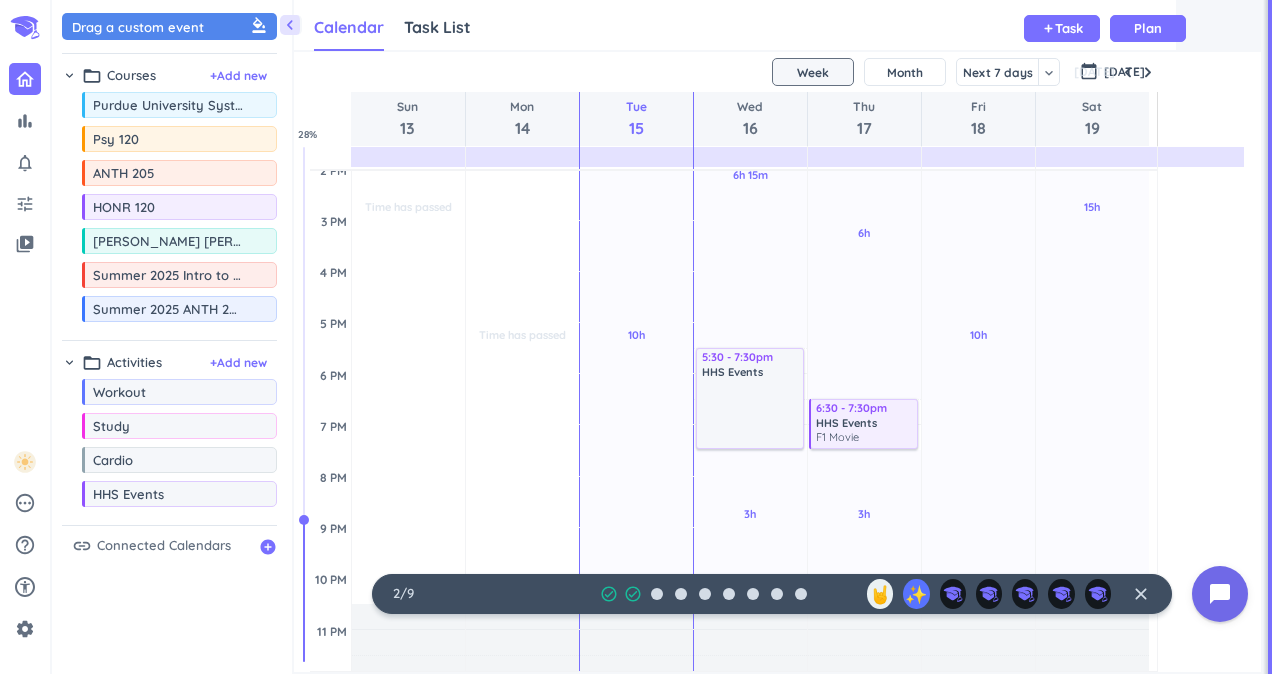 scroll, scrollTop: 9, scrollLeft: 9, axis: both 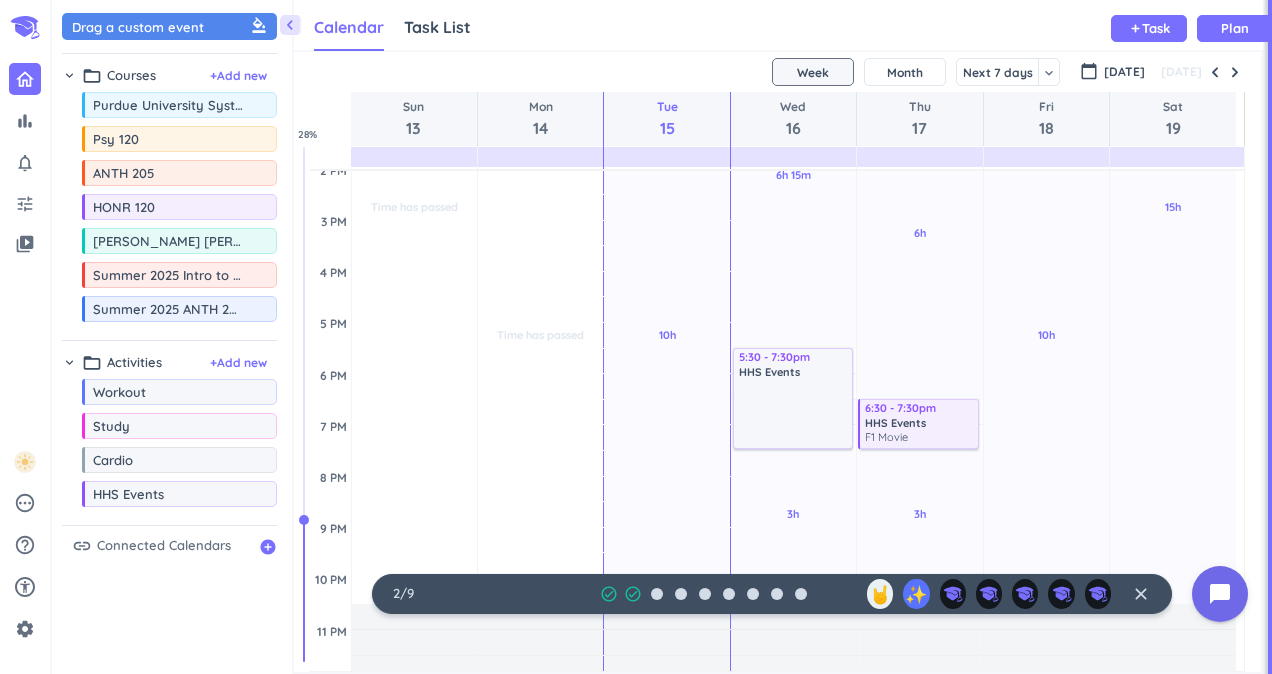click at bounding box center (1235, 72) 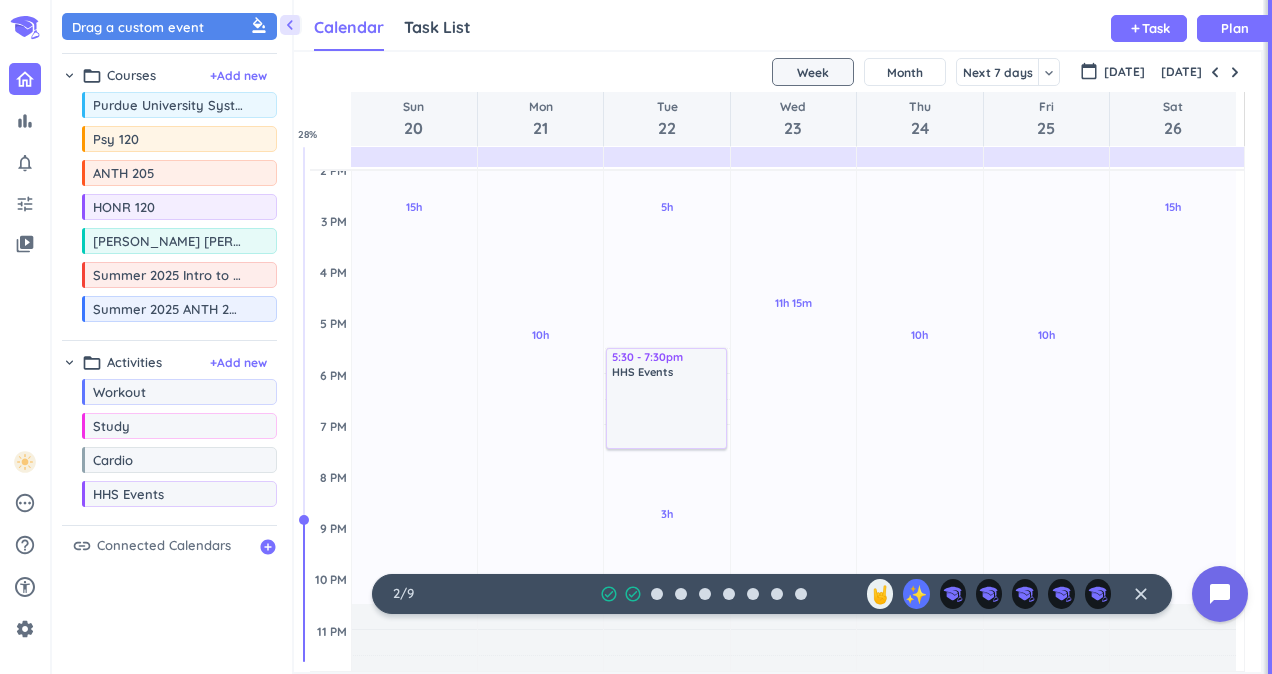 scroll, scrollTop: 257, scrollLeft: 0, axis: vertical 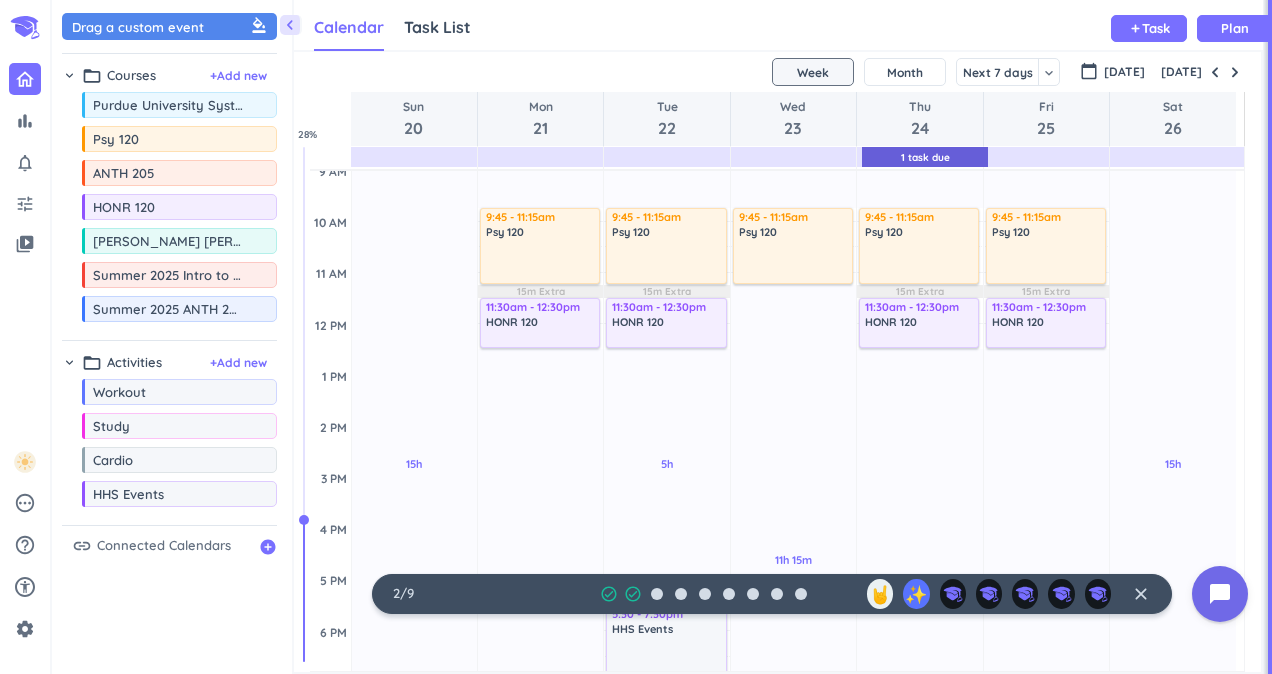 drag, startPoint x: 1216, startPoint y: 71, endPoint x: 1205, endPoint y: 83, distance: 16.27882 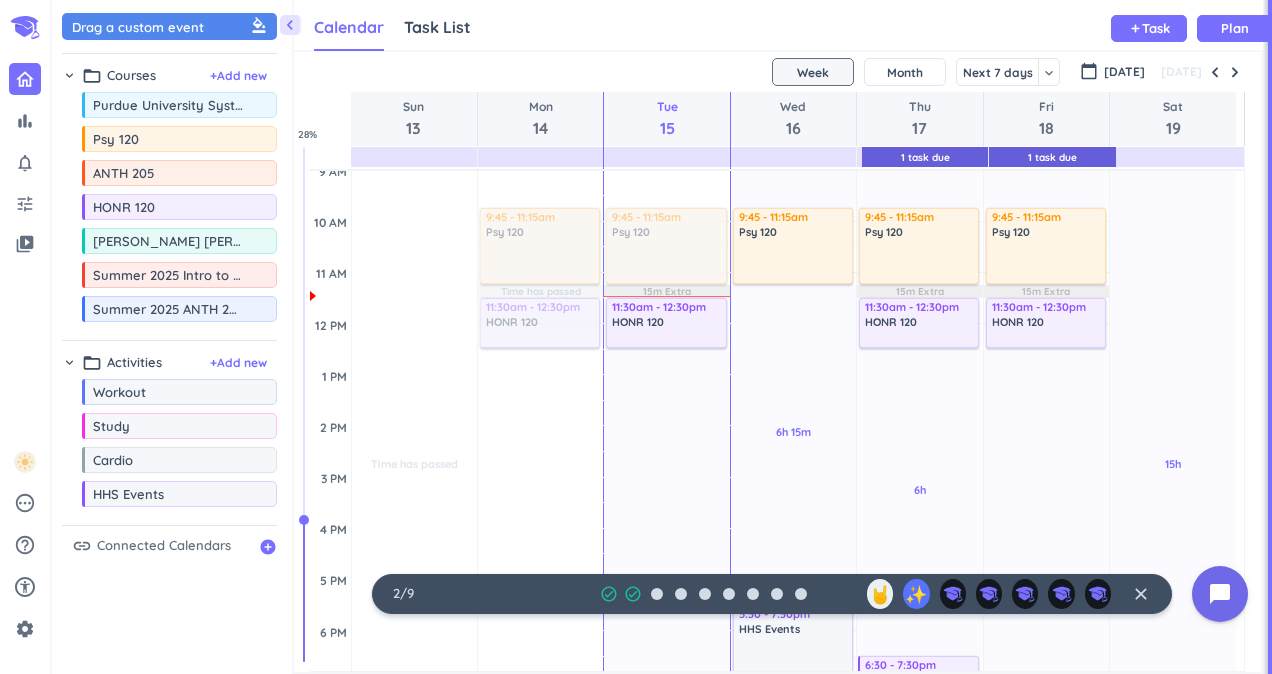 click on "Summer 2025 Intro to Research 2025 - Merge" at bounding box center [168, 275] 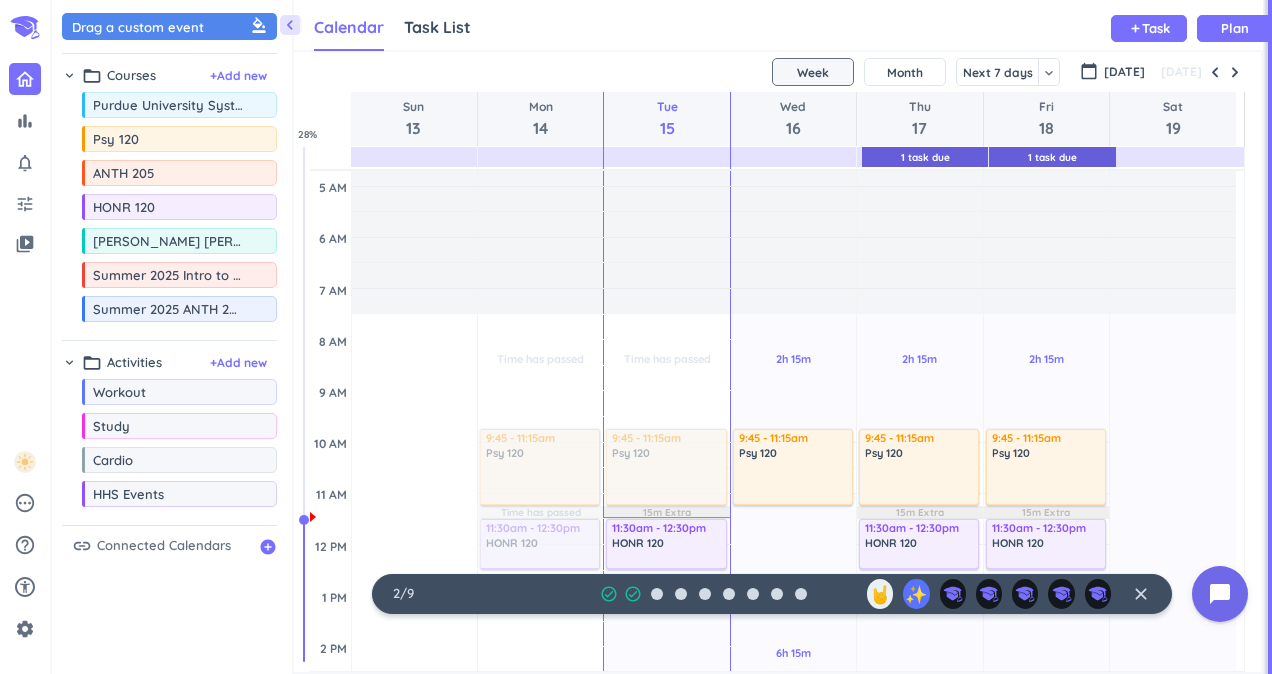 scroll, scrollTop: 28, scrollLeft: 0, axis: vertical 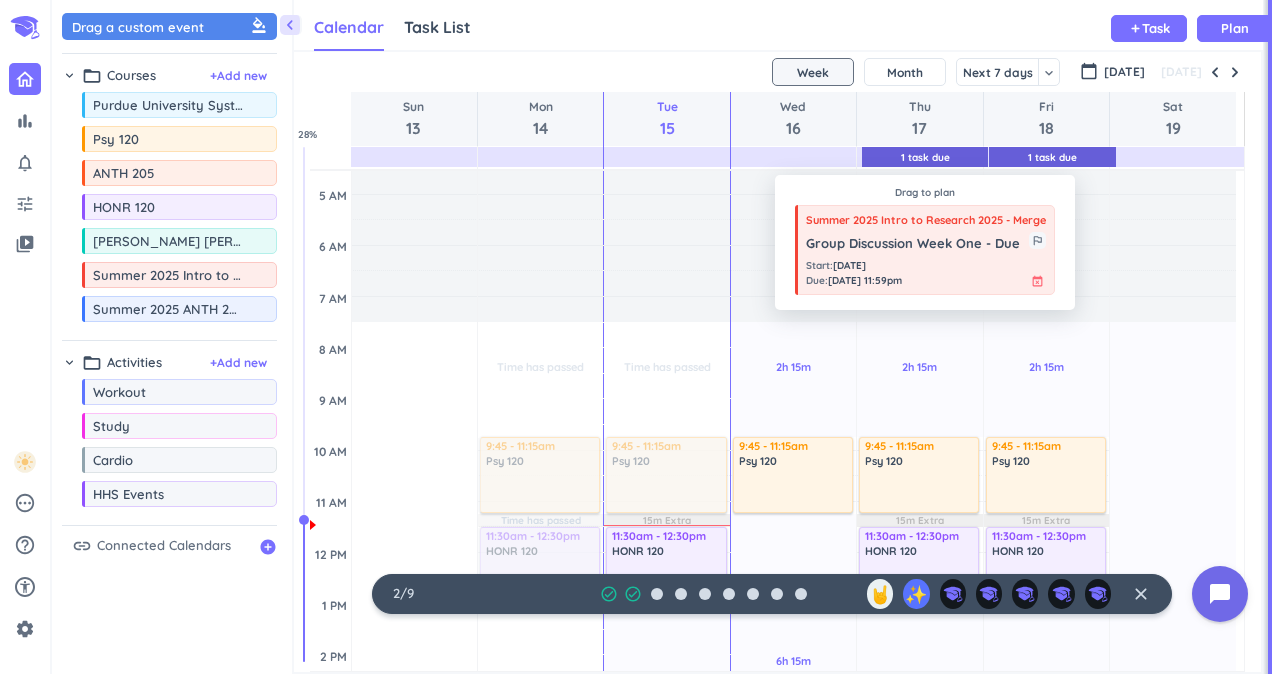 click on "1   Task   Due" at bounding box center [925, 157] 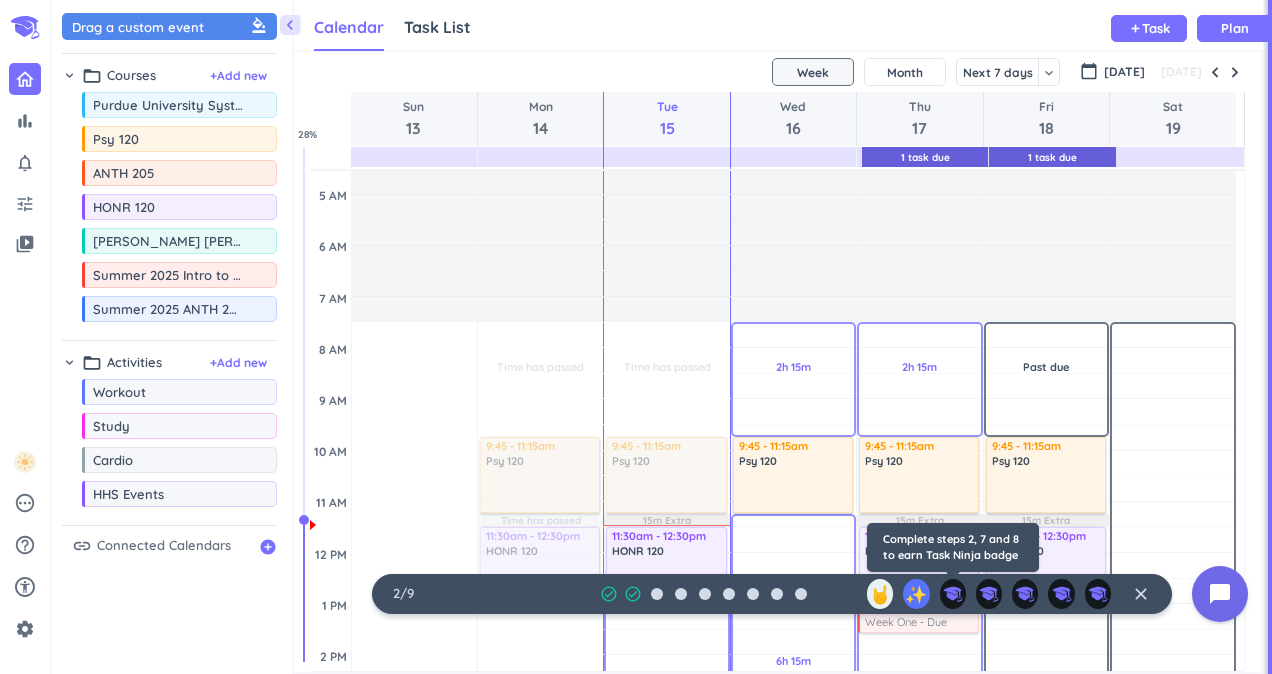 drag, startPoint x: 926, startPoint y: 252, endPoint x: 958, endPoint y: 578, distance: 327.56677 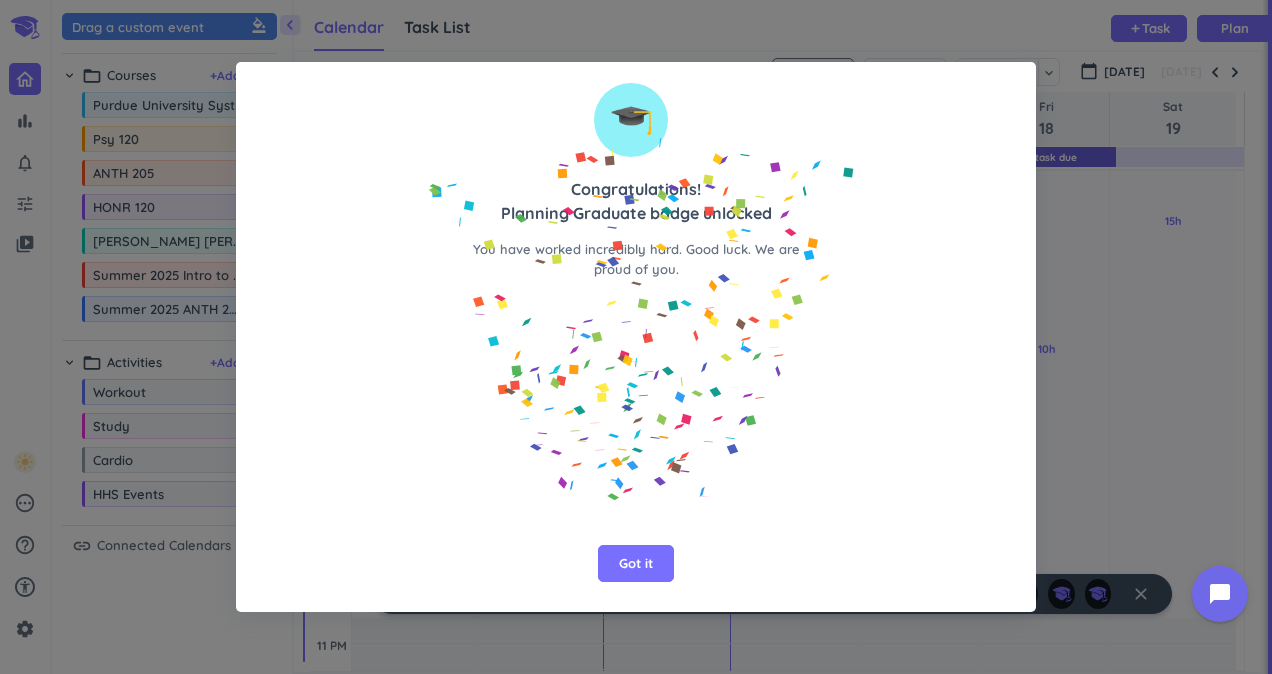 scroll, scrollTop: 100, scrollLeft: 0, axis: vertical 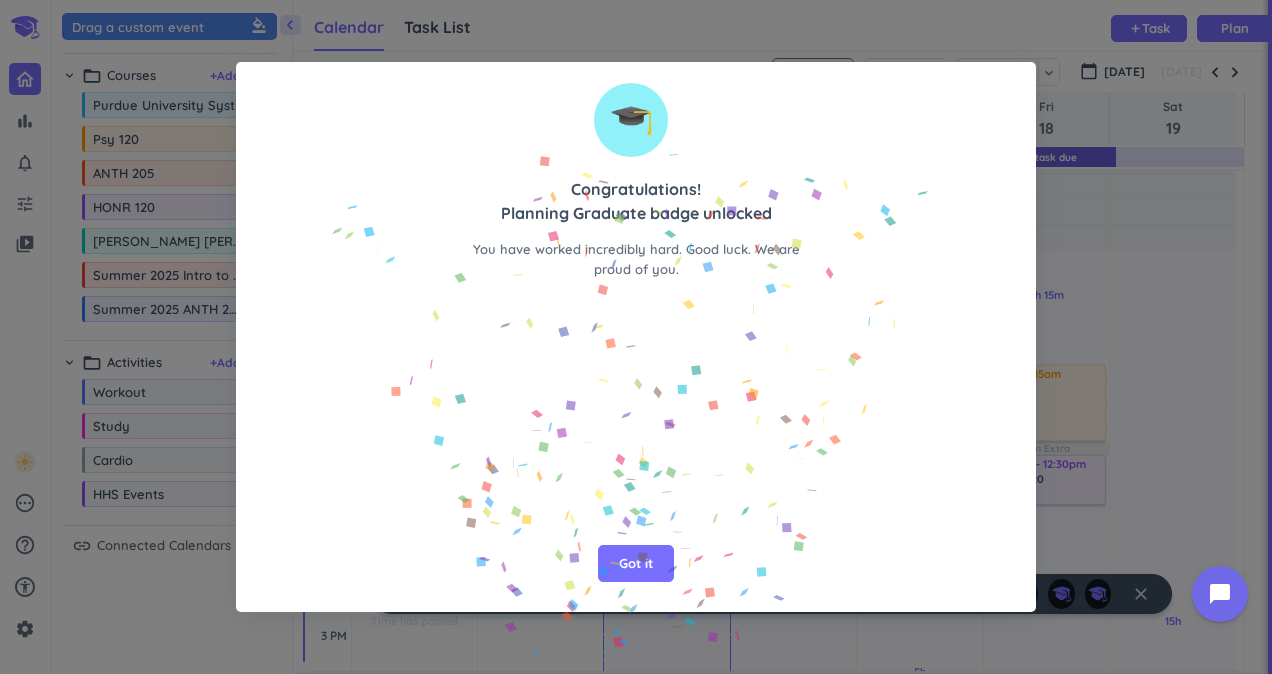 click on "Got it" at bounding box center (636, 564) 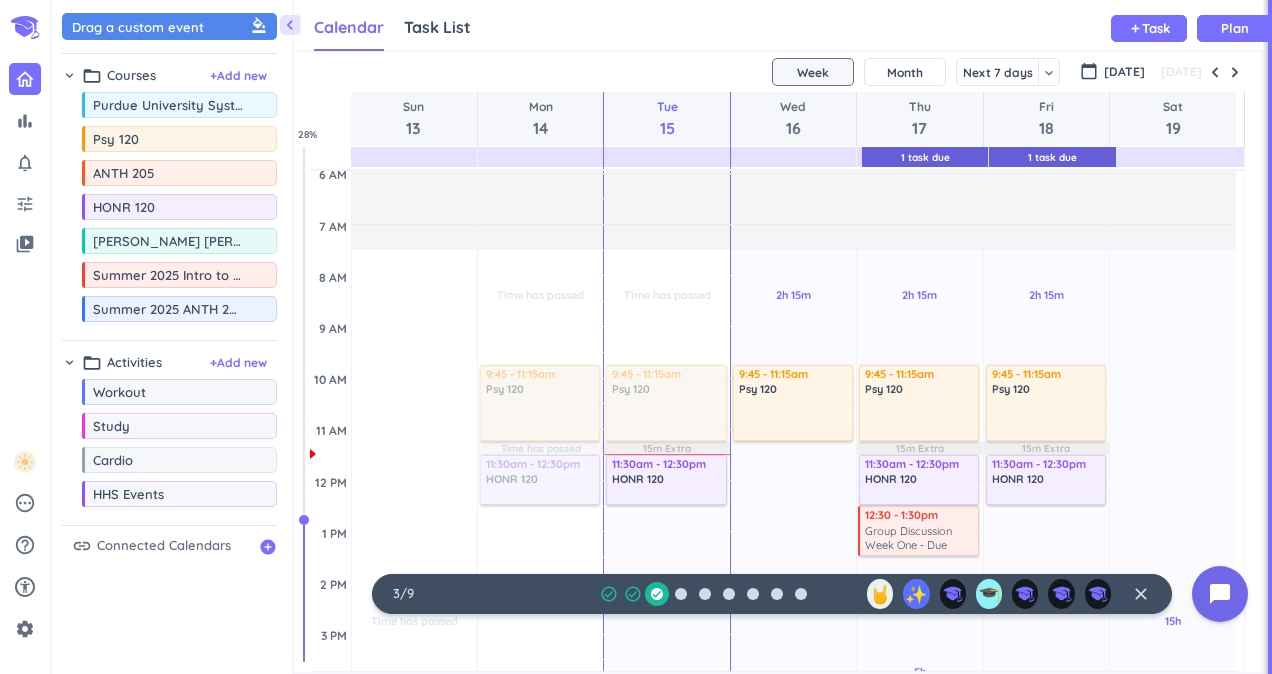 click on "Group Discussion Week One - Due" at bounding box center (920, 538) 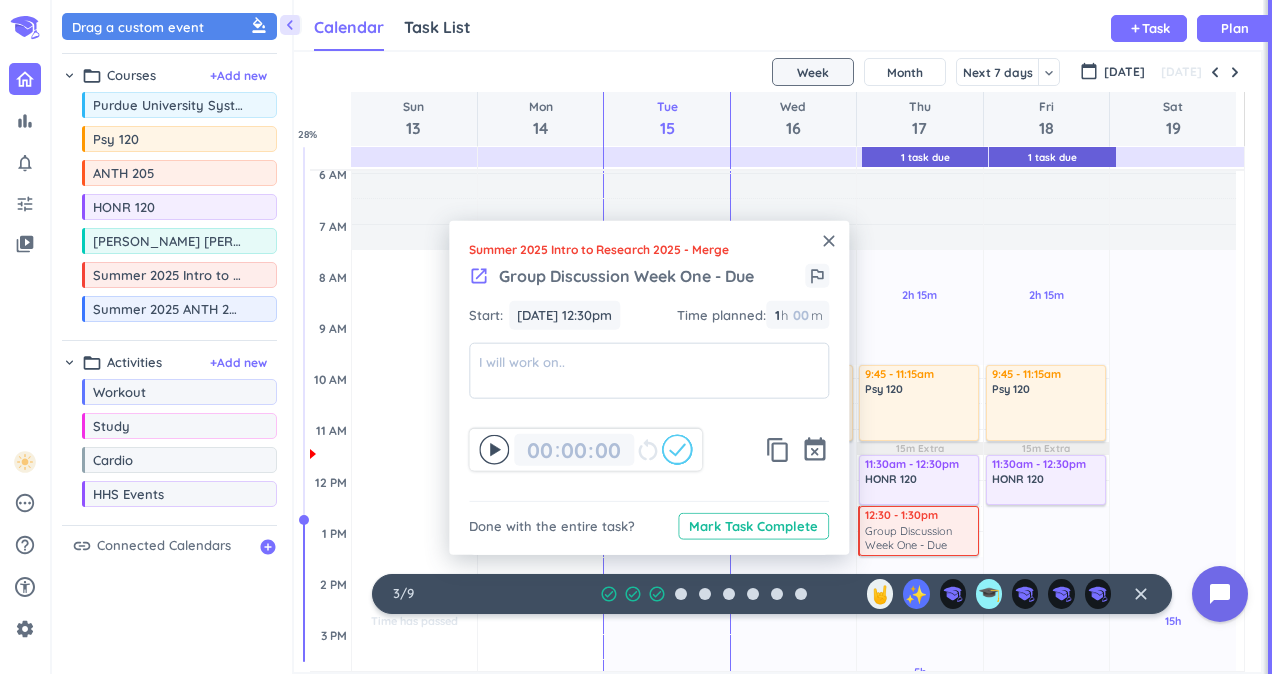 click on "close" at bounding box center (829, 241) 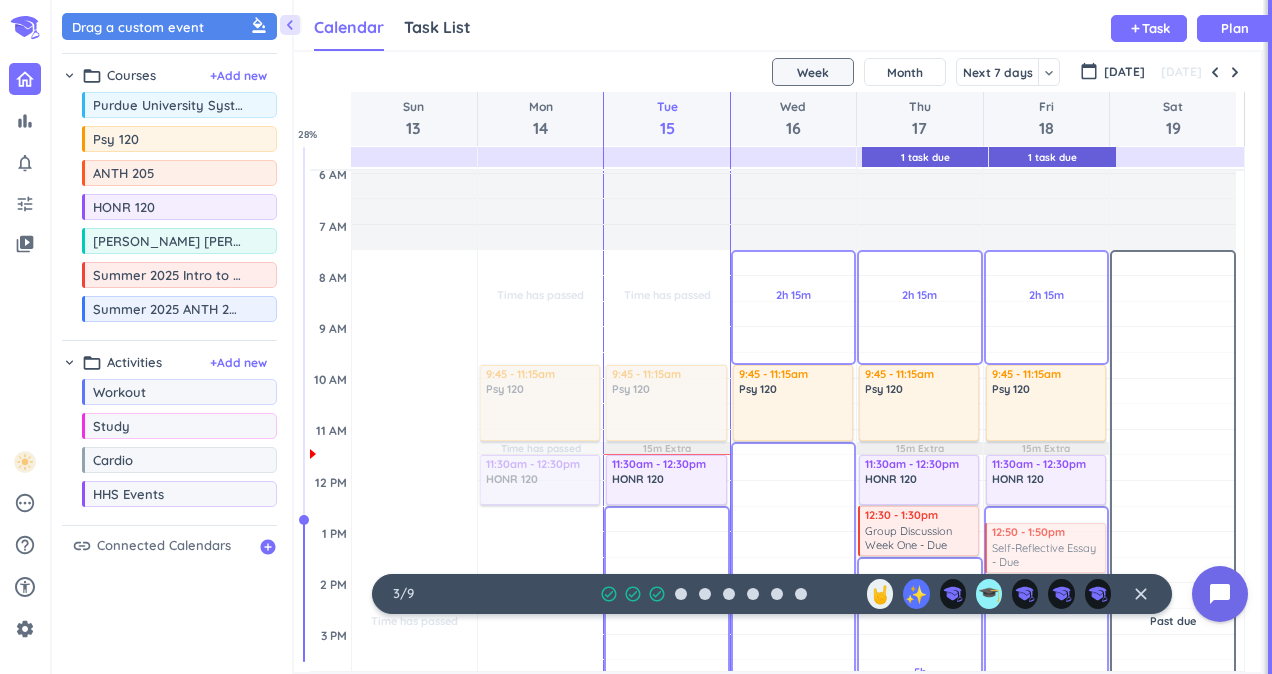 drag, startPoint x: 1031, startPoint y: 284, endPoint x: 1044, endPoint y: 526, distance: 242.34892 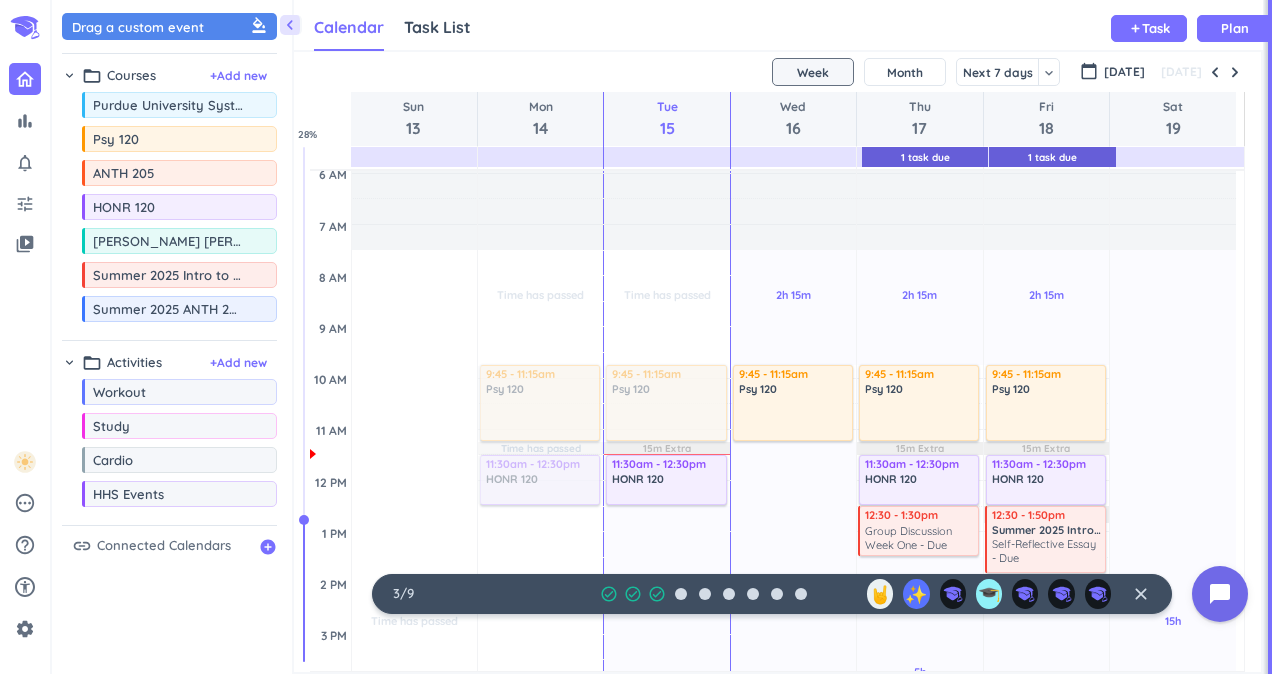 drag, startPoint x: 1044, startPoint y: 534, endPoint x: 1044, endPoint y: 514, distance: 20 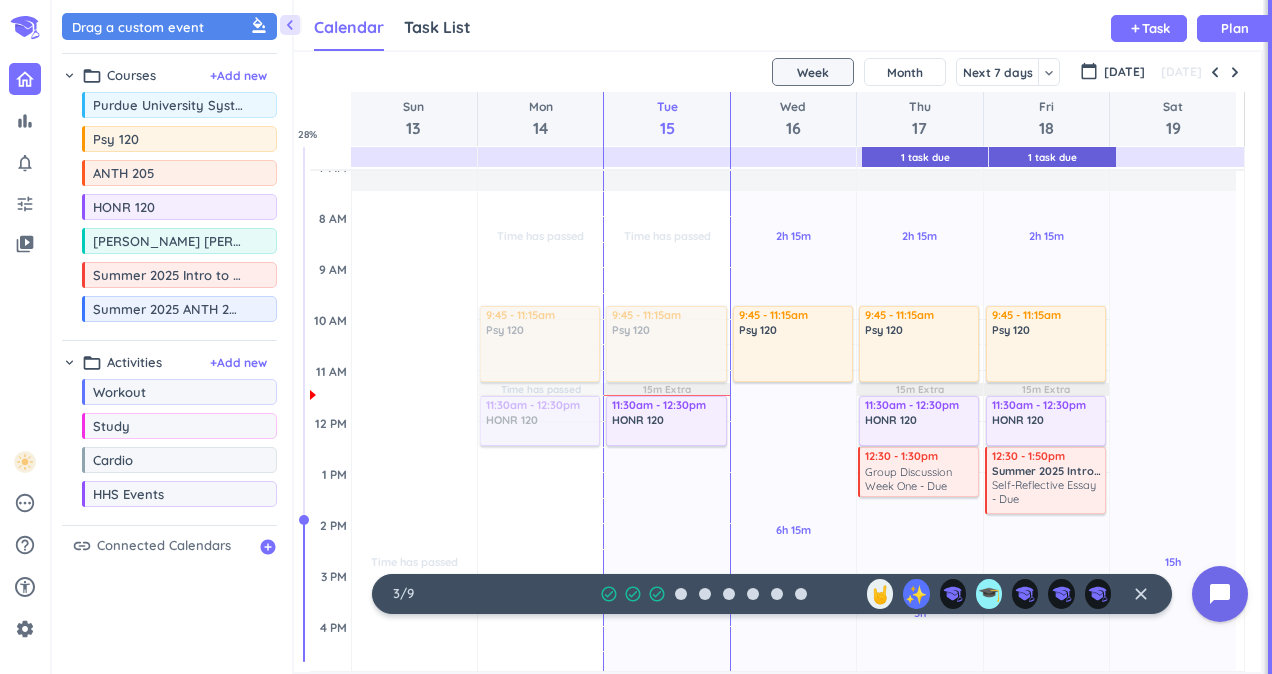 scroll, scrollTop: 200, scrollLeft: 0, axis: vertical 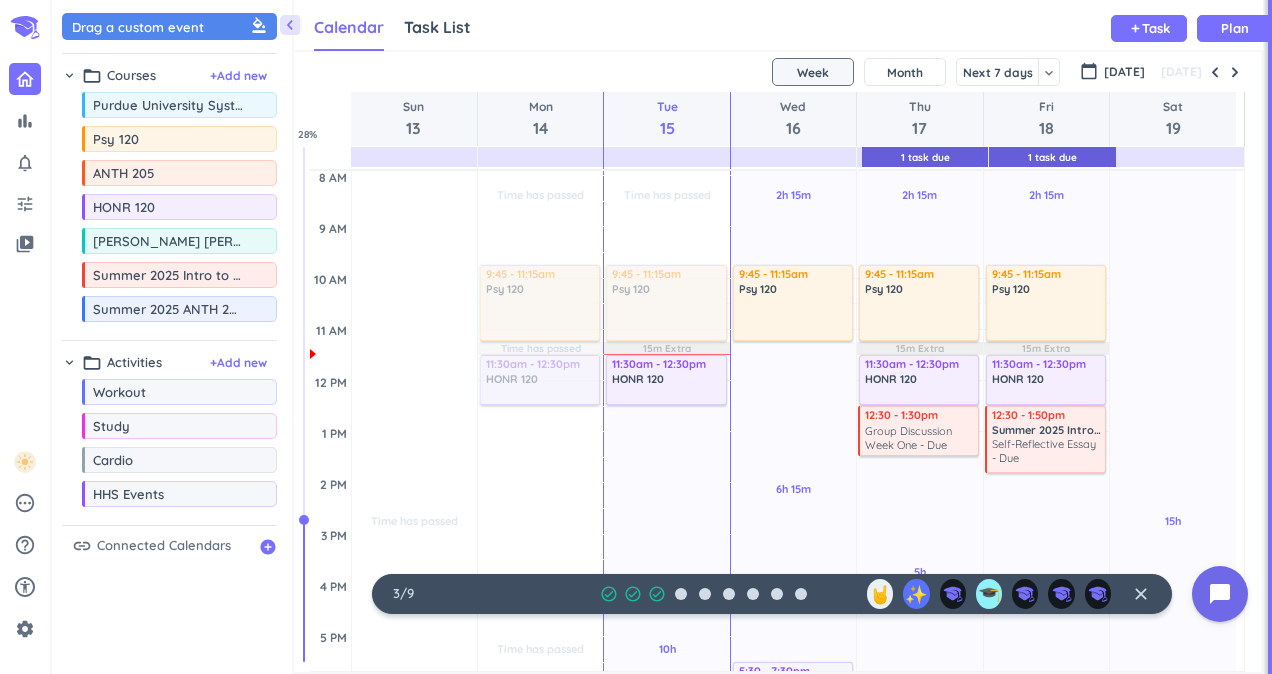 click at bounding box center (920, 317) 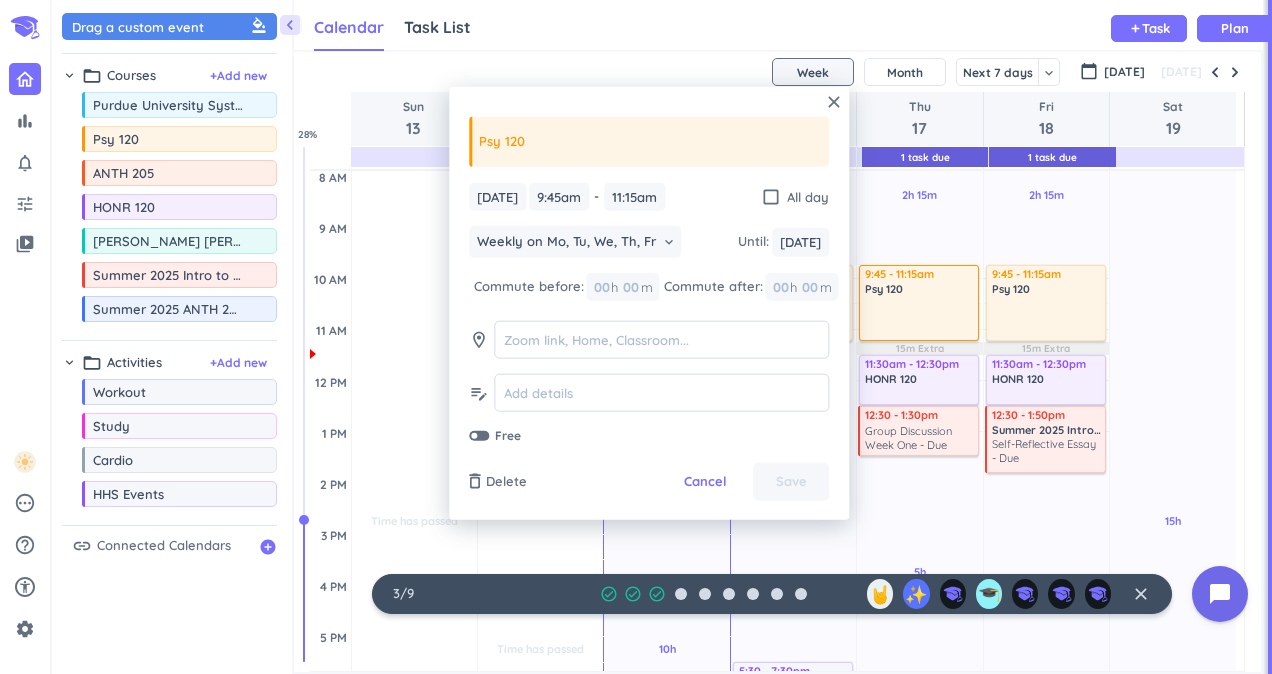 click 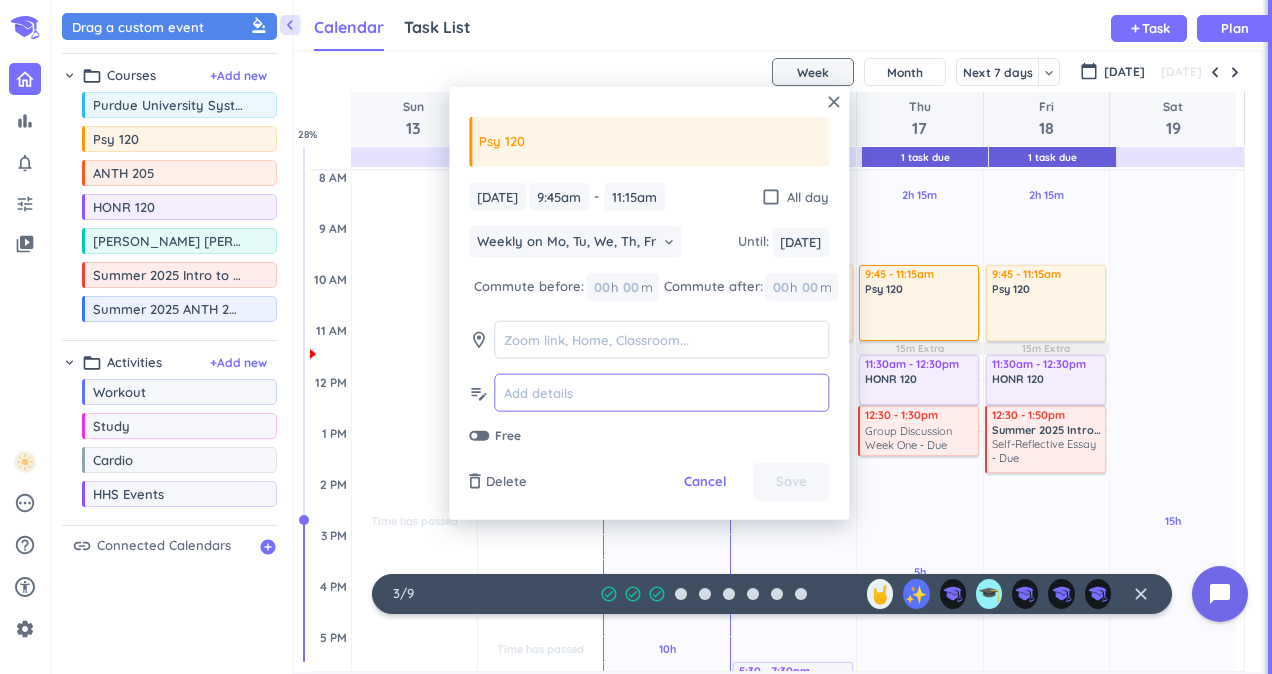 click at bounding box center [661, 393] 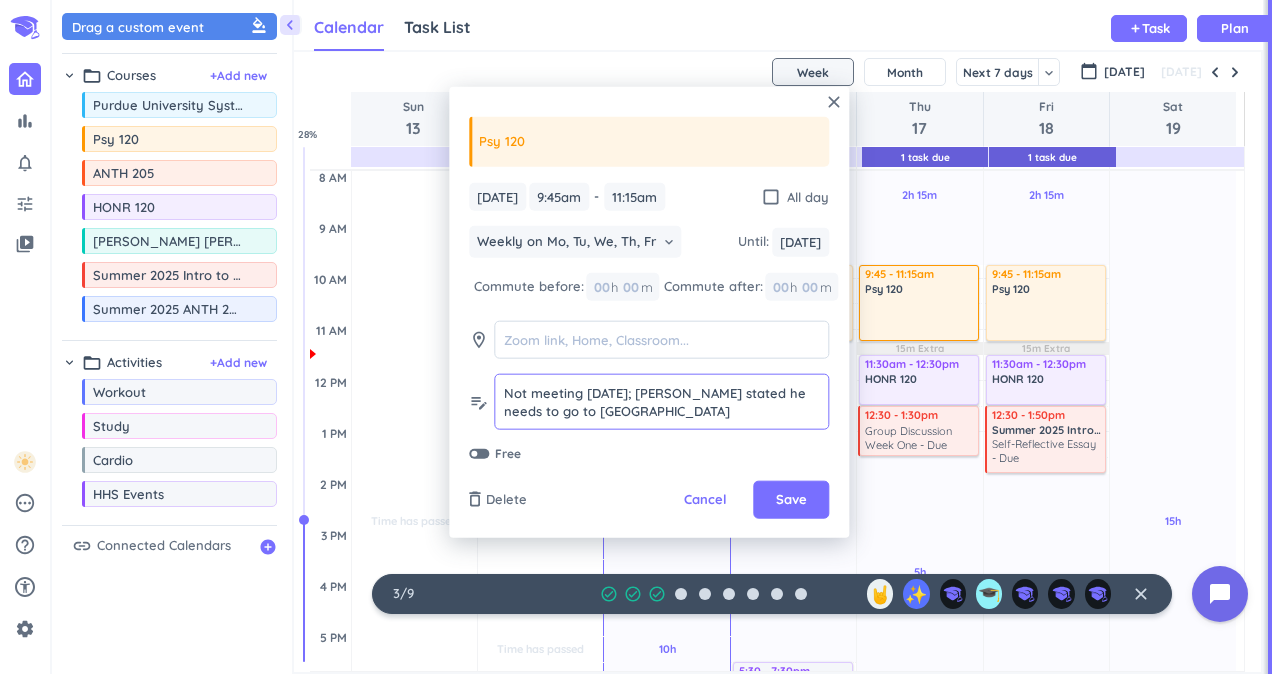 type on "Not meeting [DATE]; [PERSON_NAME] stated he needs to go to [GEOGRAPHIC_DATA]" 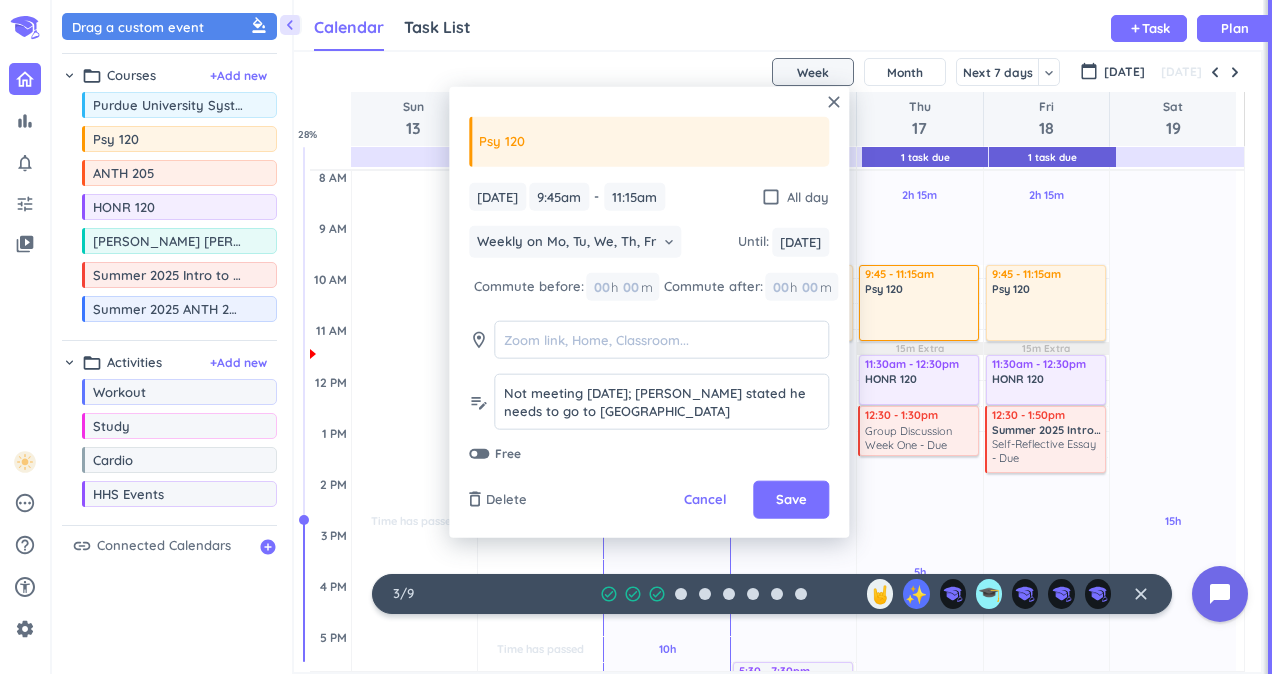 click on "Save" at bounding box center (791, 500) 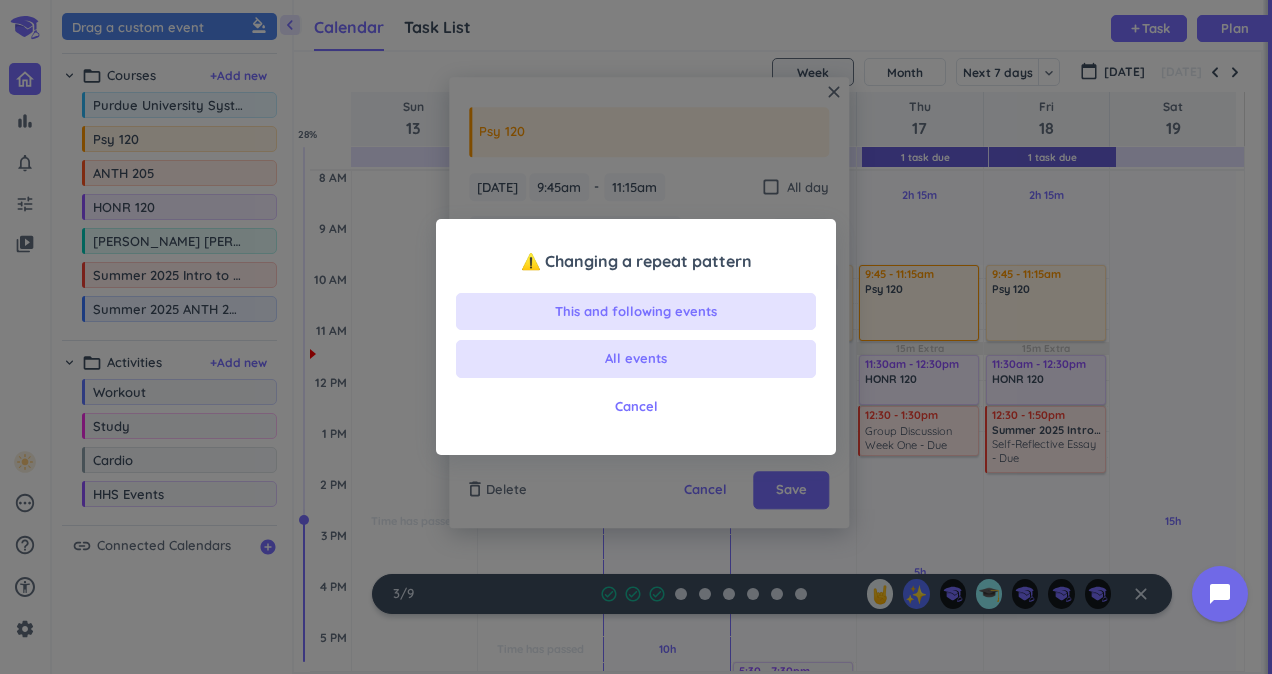 click on "Cancel" at bounding box center (636, 407) 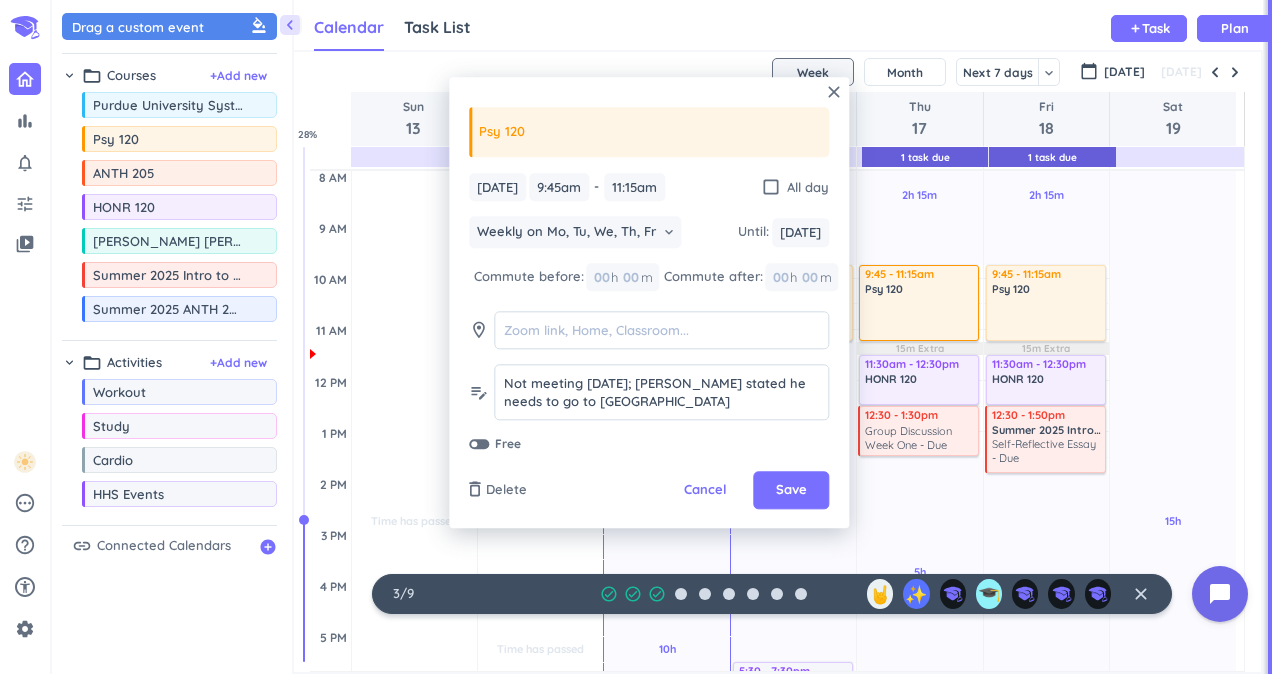 click on "Save" at bounding box center [791, 491] 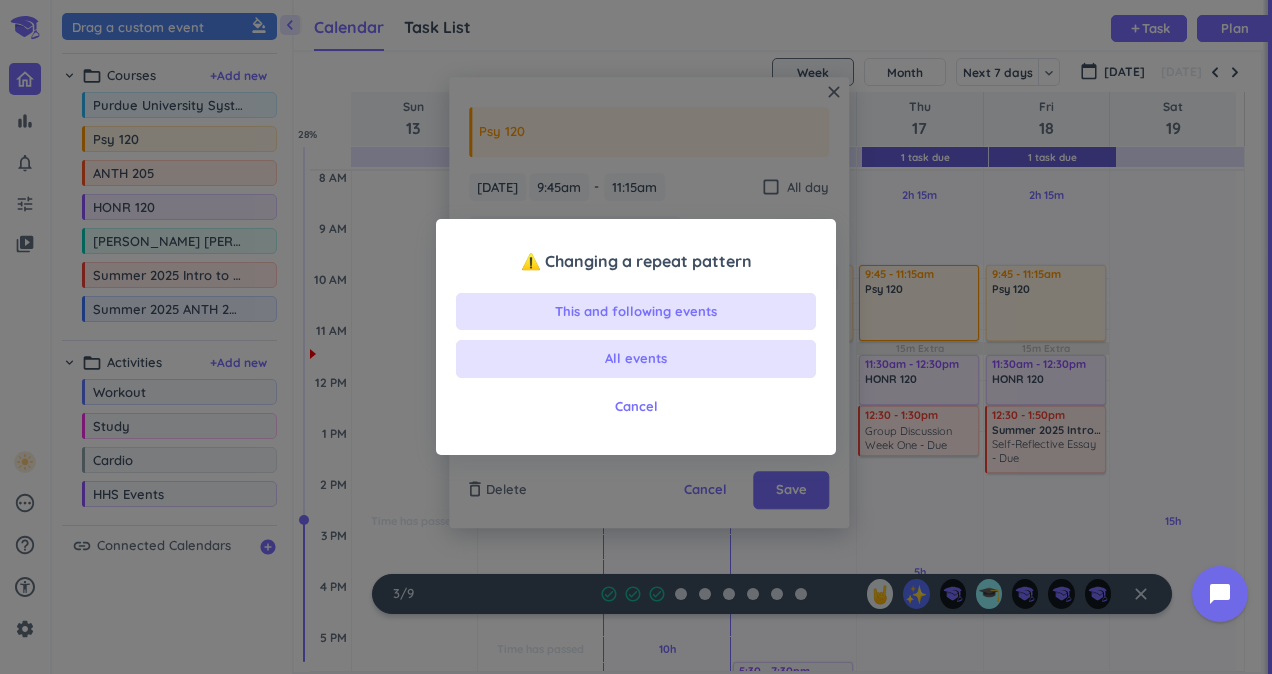 click on "This and following events" at bounding box center [636, 312] 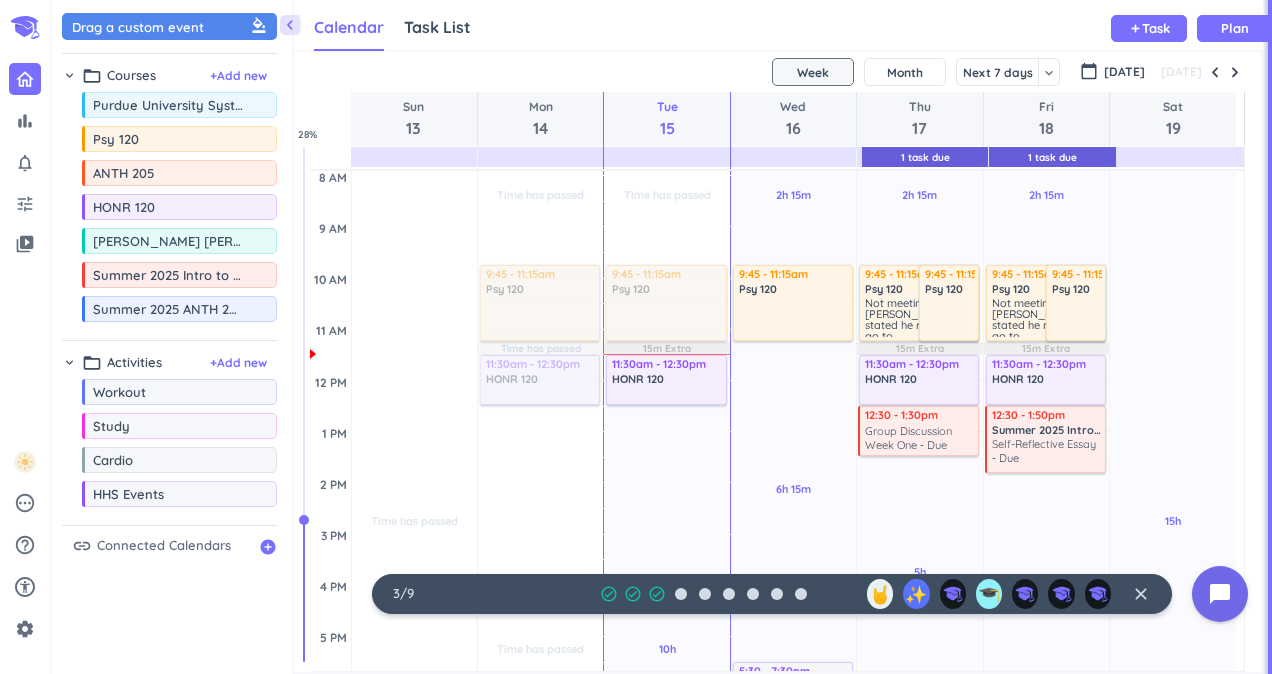 click on "Not meeting [DATE]; [PERSON_NAME] stated he needs to go to [GEOGRAPHIC_DATA]" at bounding box center (1047, 325) 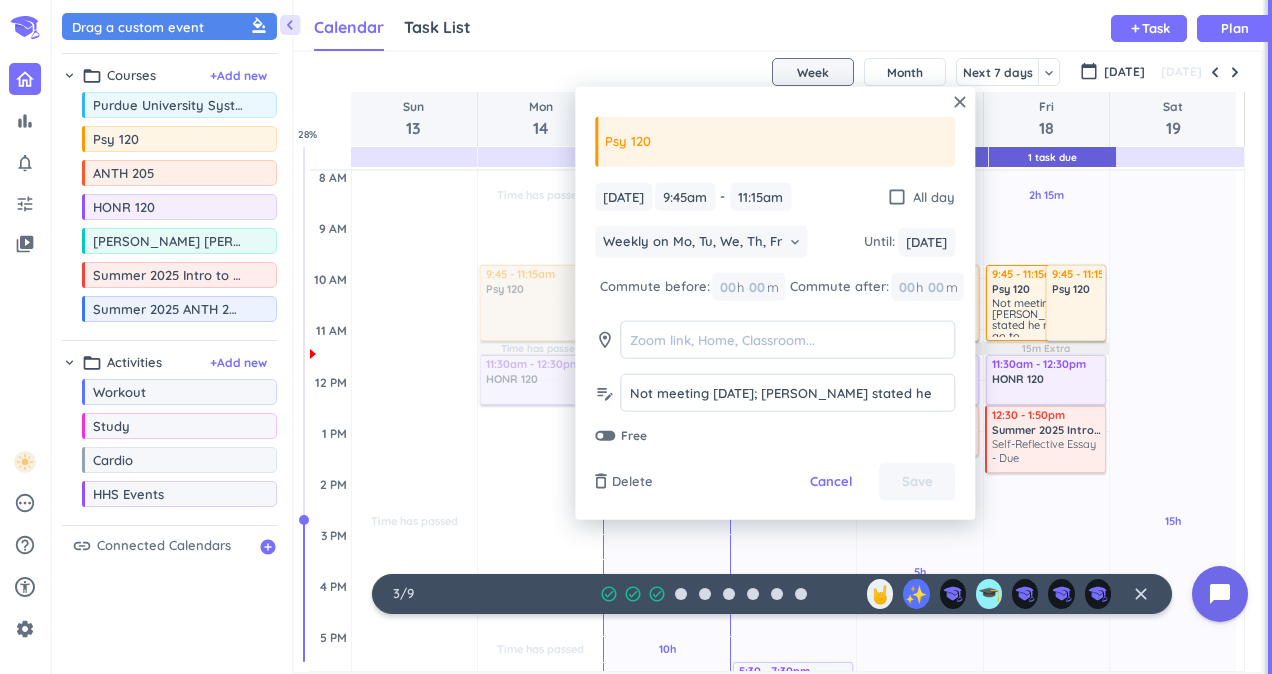 click on "Delete" at bounding box center [632, 482] 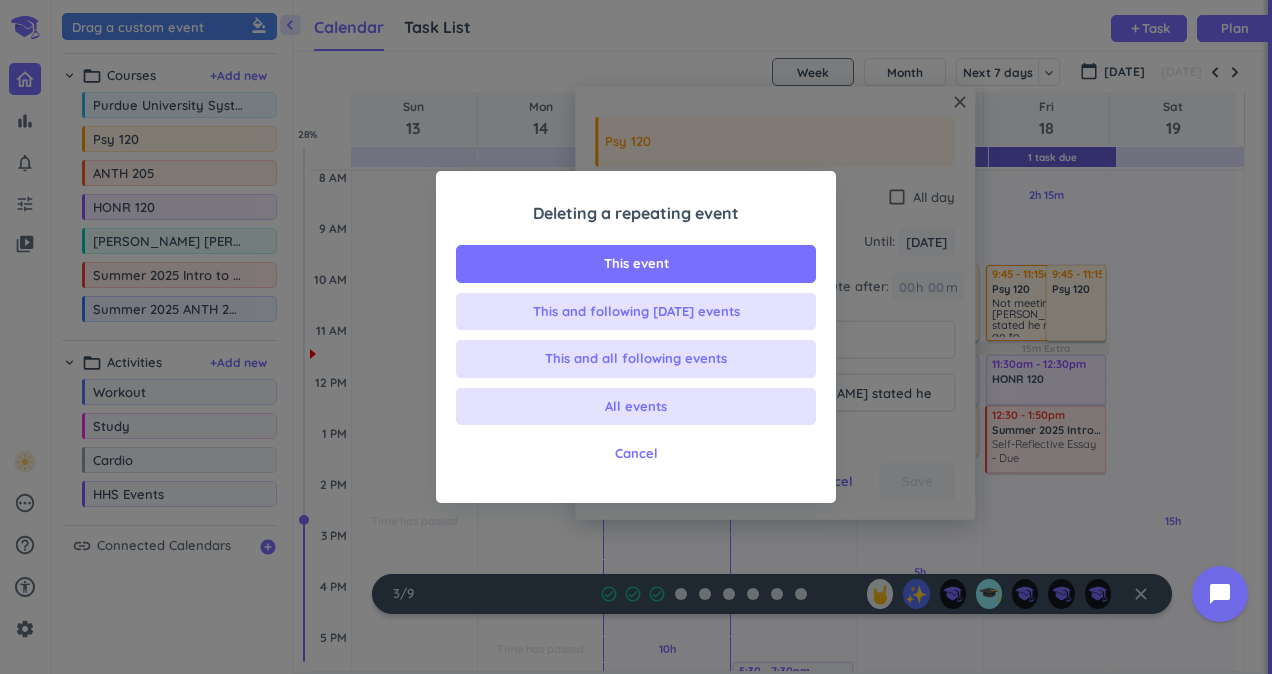 click on "This event" at bounding box center (636, 264) 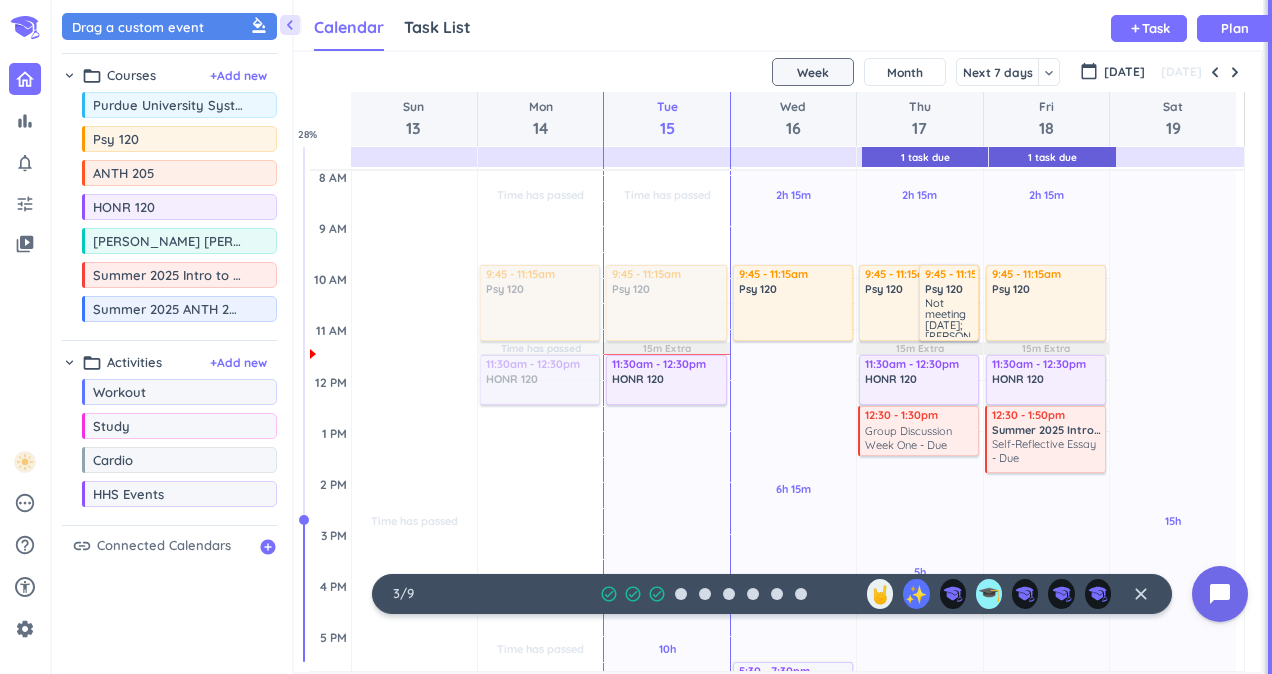 click at bounding box center [1235, 72] 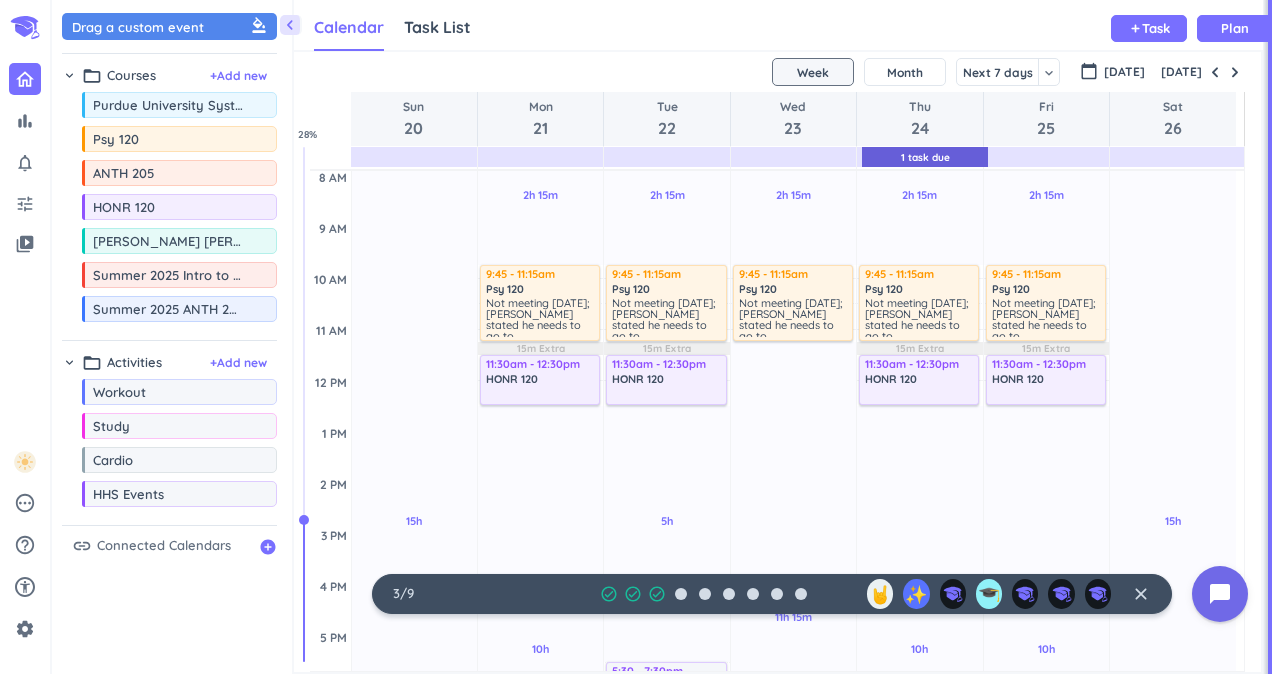 scroll, scrollTop: 257, scrollLeft: 0, axis: vertical 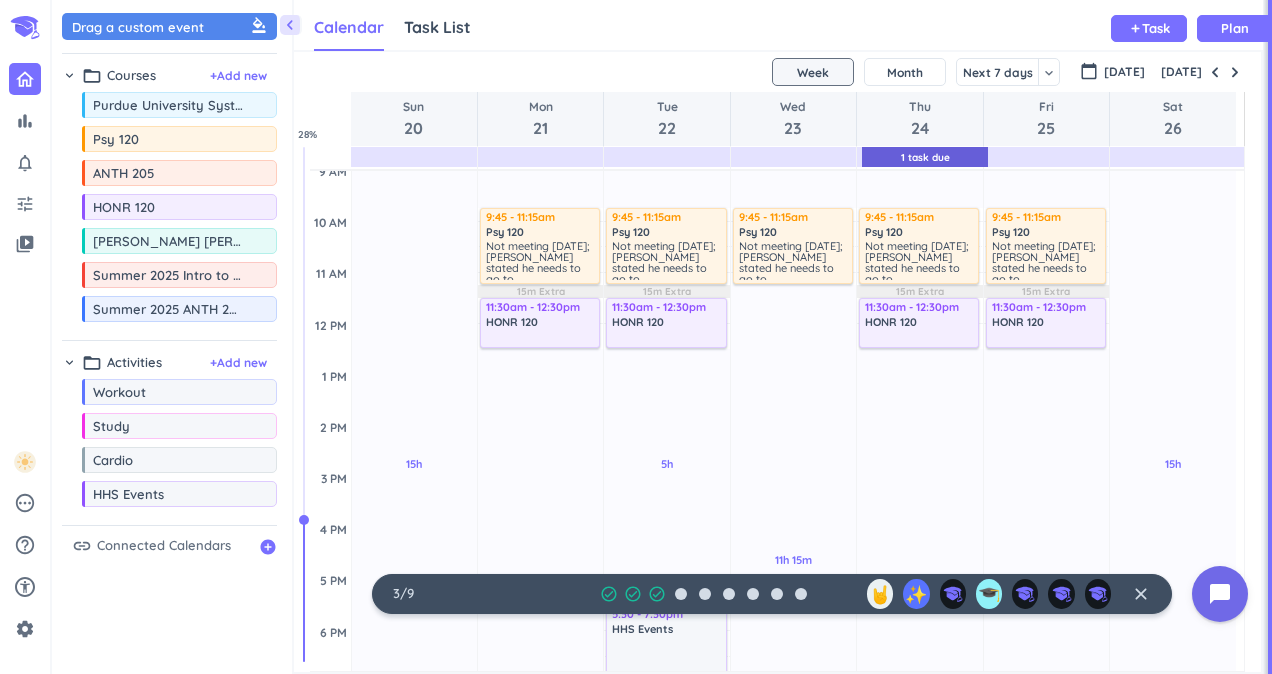 click on "Not meeting [DATE]; [PERSON_NAME] stated he needs to go to [GEOGRAPHIC_DATA]" at bounding box center [541, 268] 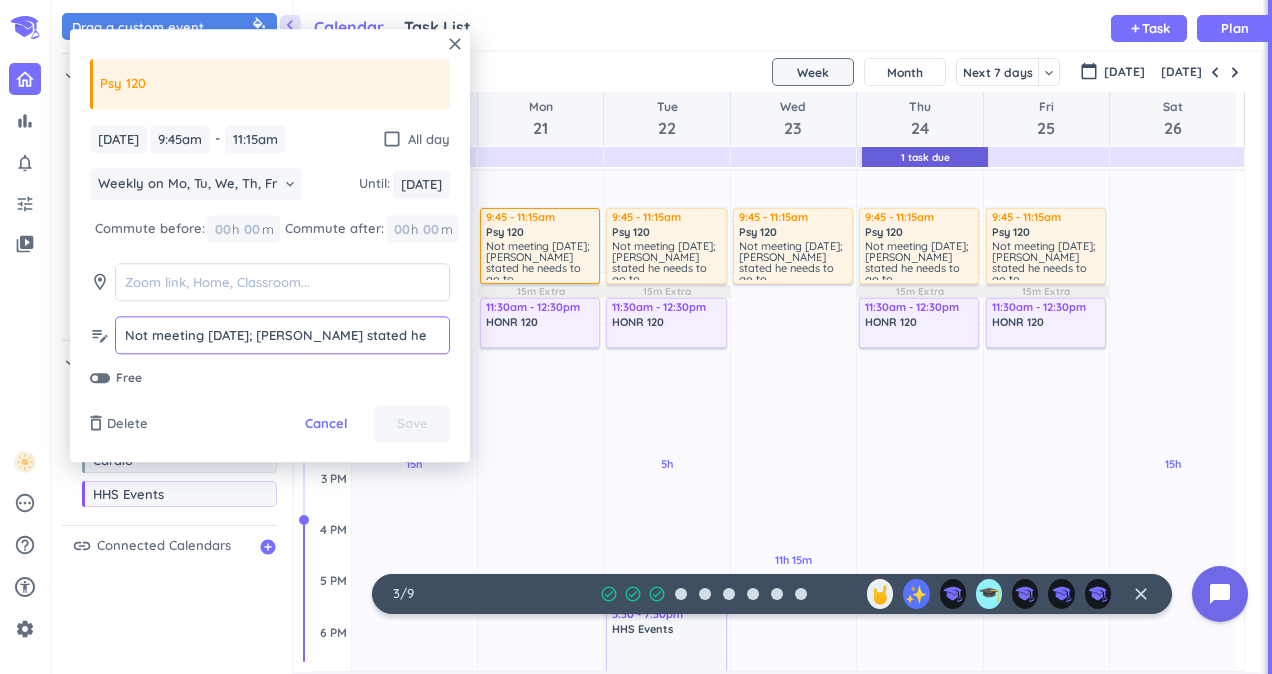 click on "Not meeting [DATE]; [PERSON_NAME] stated he needs to go to [GEOGRAPHIC_DATA]" at bounding box center (282, 344) 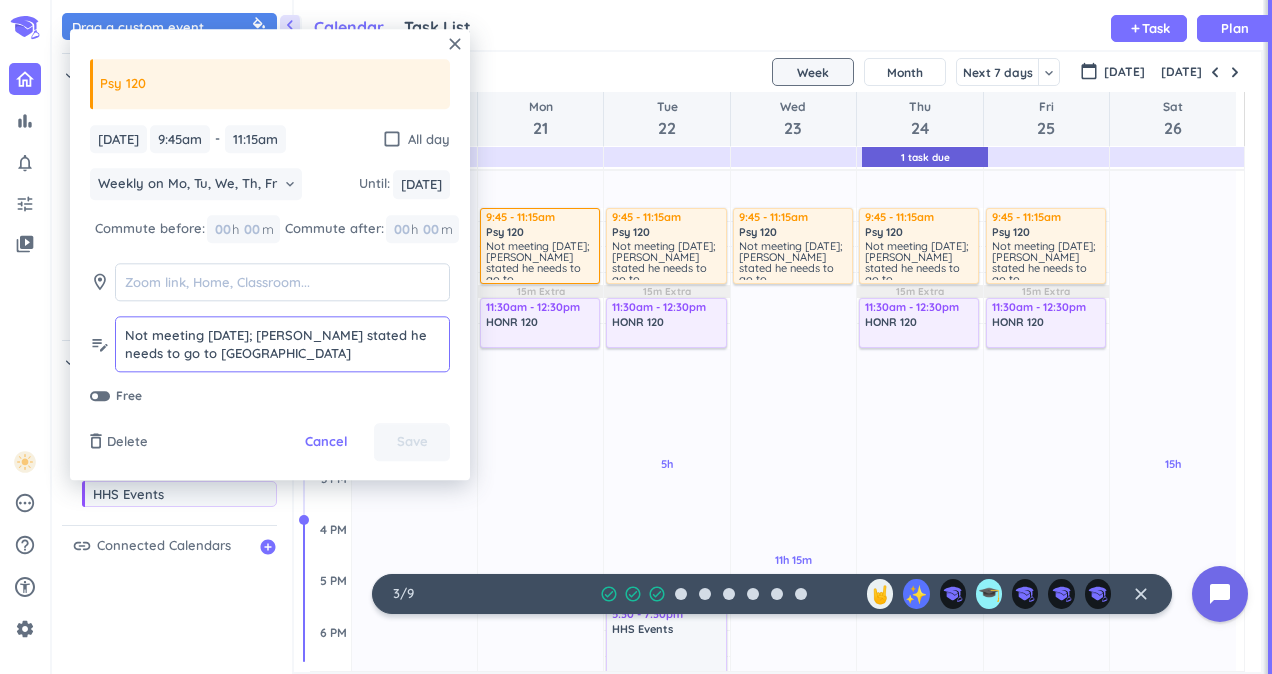 click on "Not meeting [DATE]; [PERSON_NAME] stated he needs to go to [GEOGRAPHIC_DATA]" at bounding box center [282, 344] 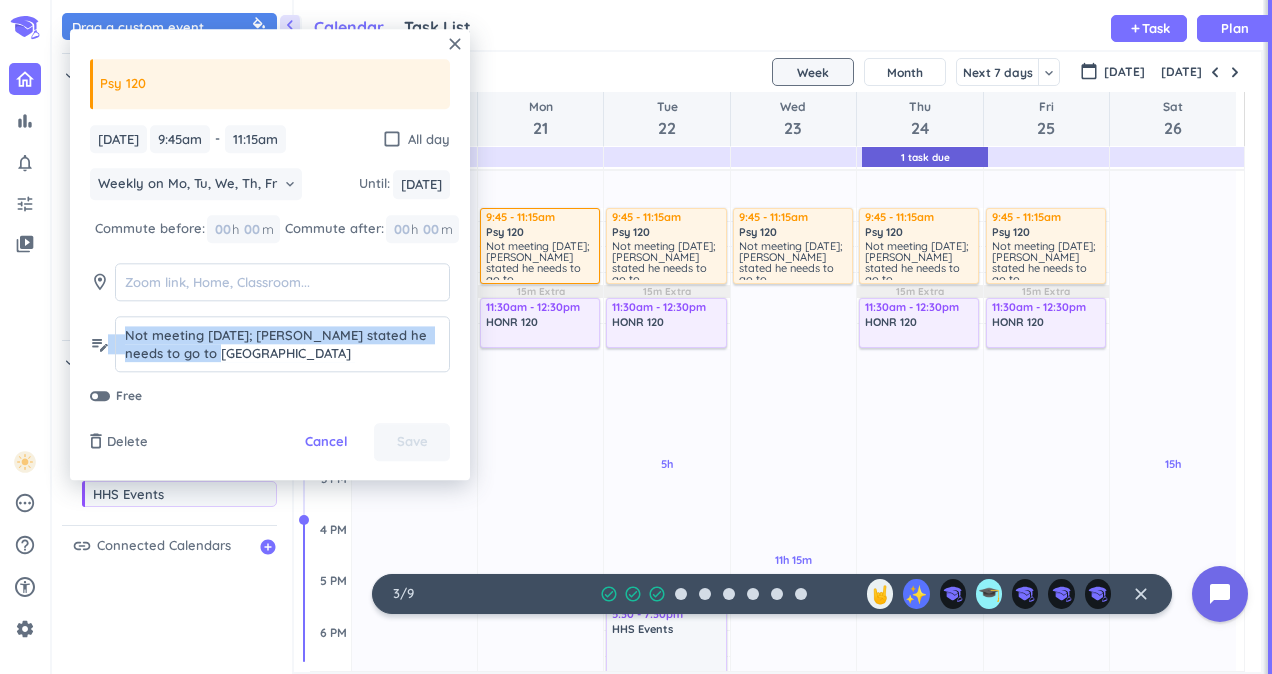 drag, startPoint x: 276, startPoint y: 364, endPoint x: 106, endPoint y: 326, distance: 174.1953 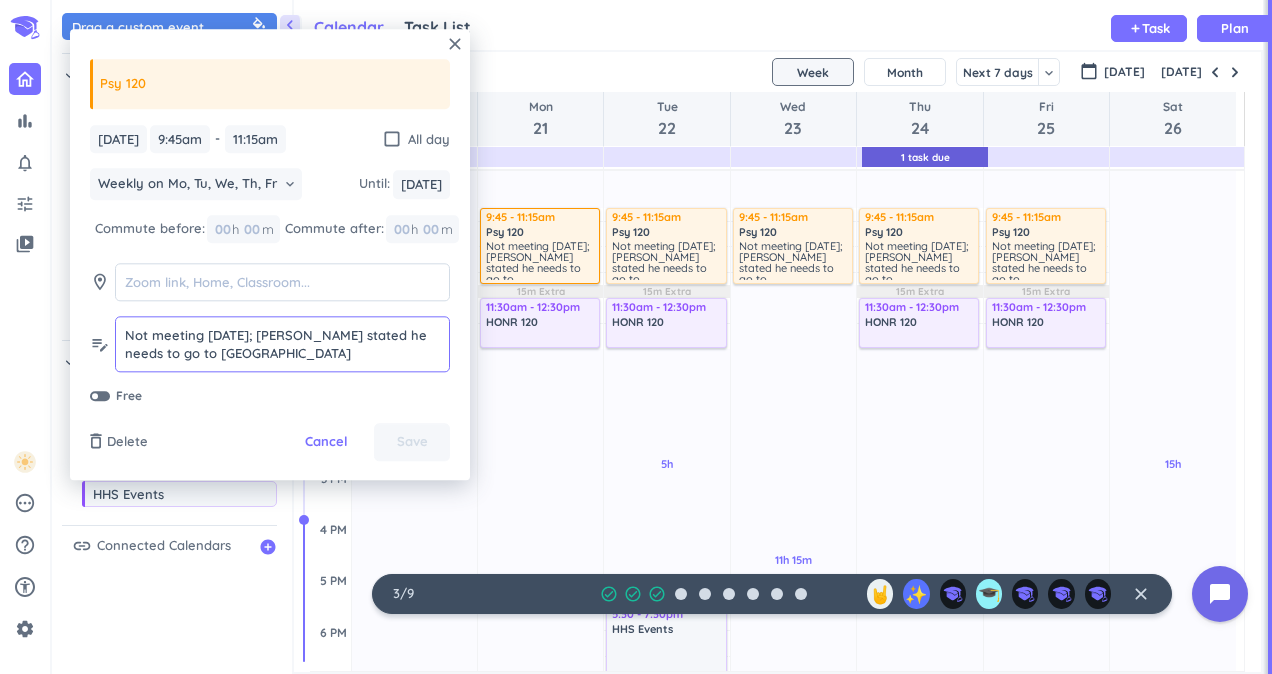click on "Not meeting [DATE]; [PERSON_NAME] stated he needs to go to [GEOGRAPHIC_DATA]" at bounding box center [282, 344] 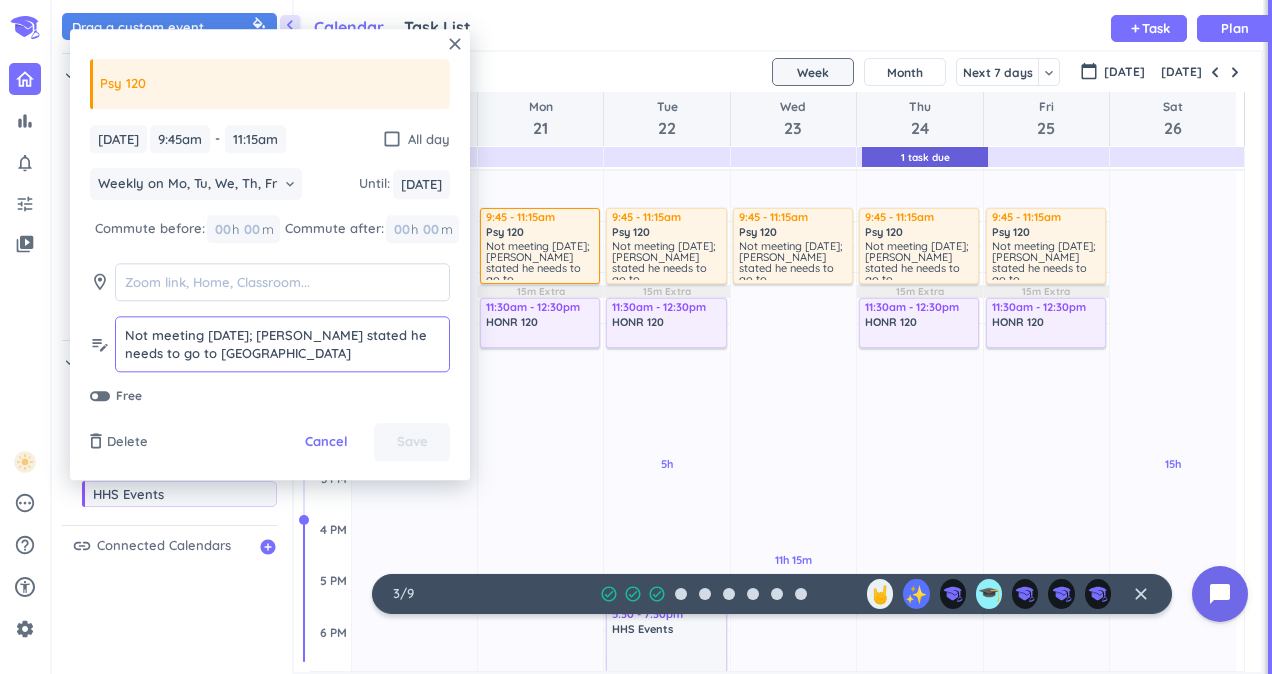 click on "Not meeting [DATE]; [PERSON_NAME] stated he needs to go to [GEOGRAPHIC_DATA]" at bounding box center (282, 344) 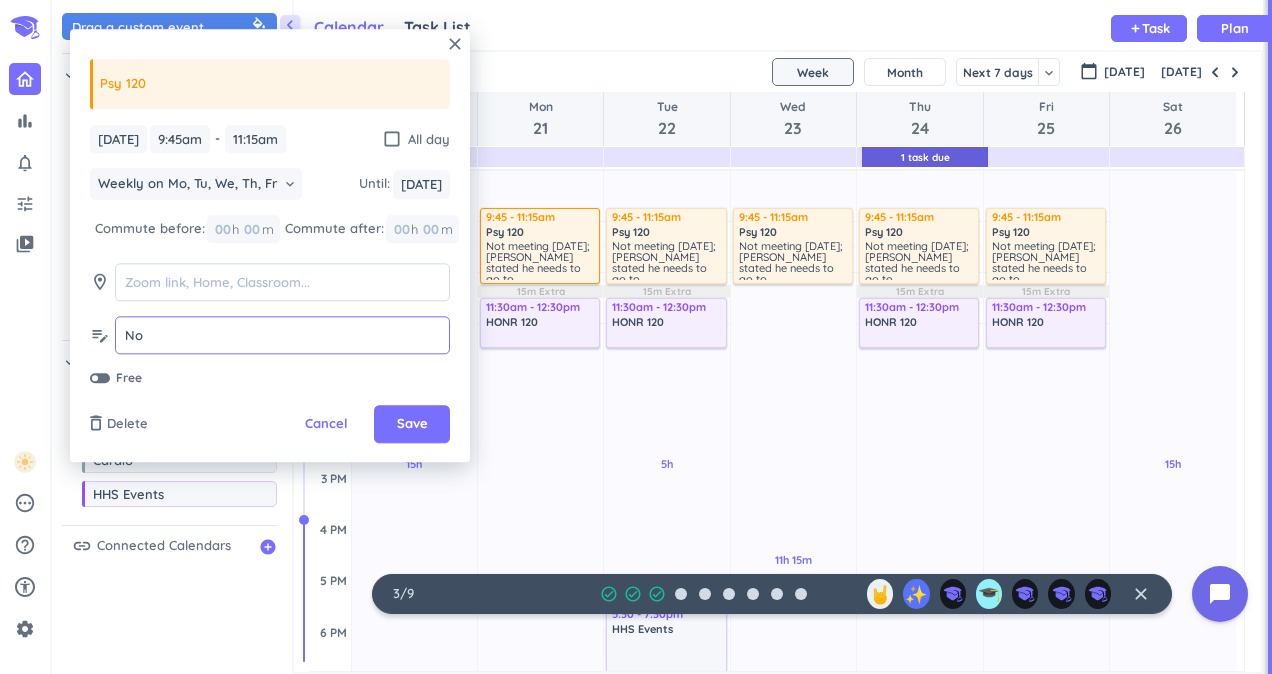 type on "N" 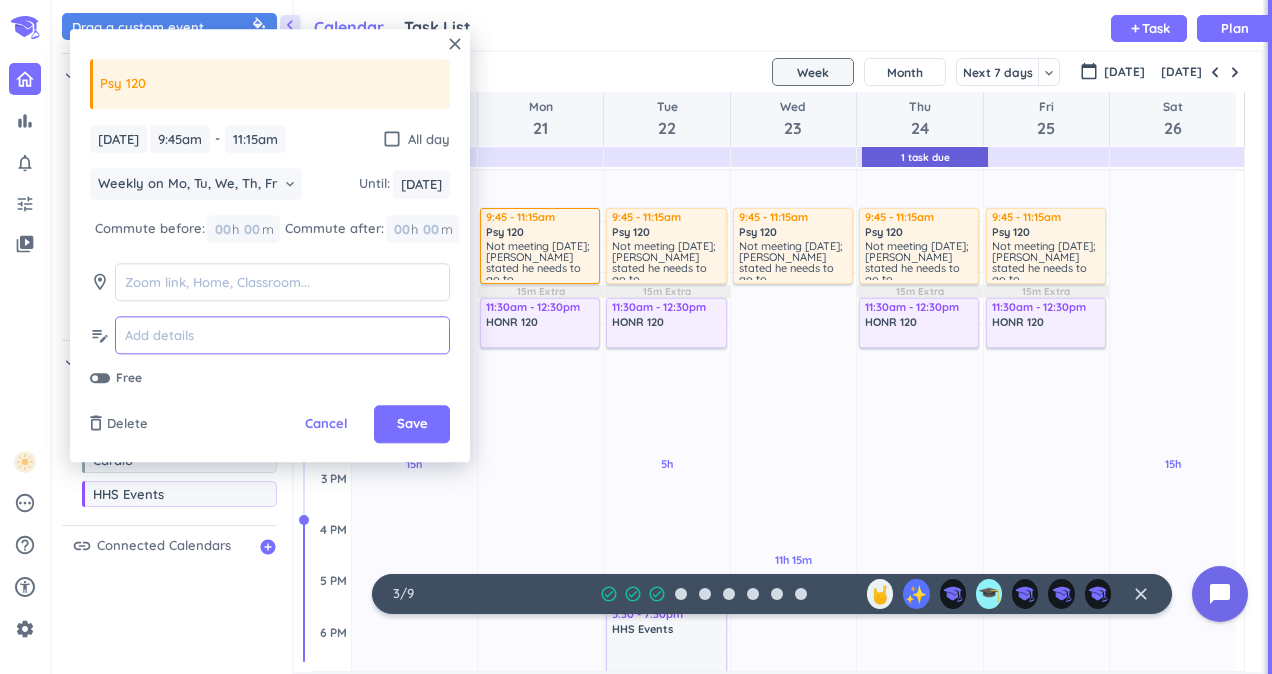 type 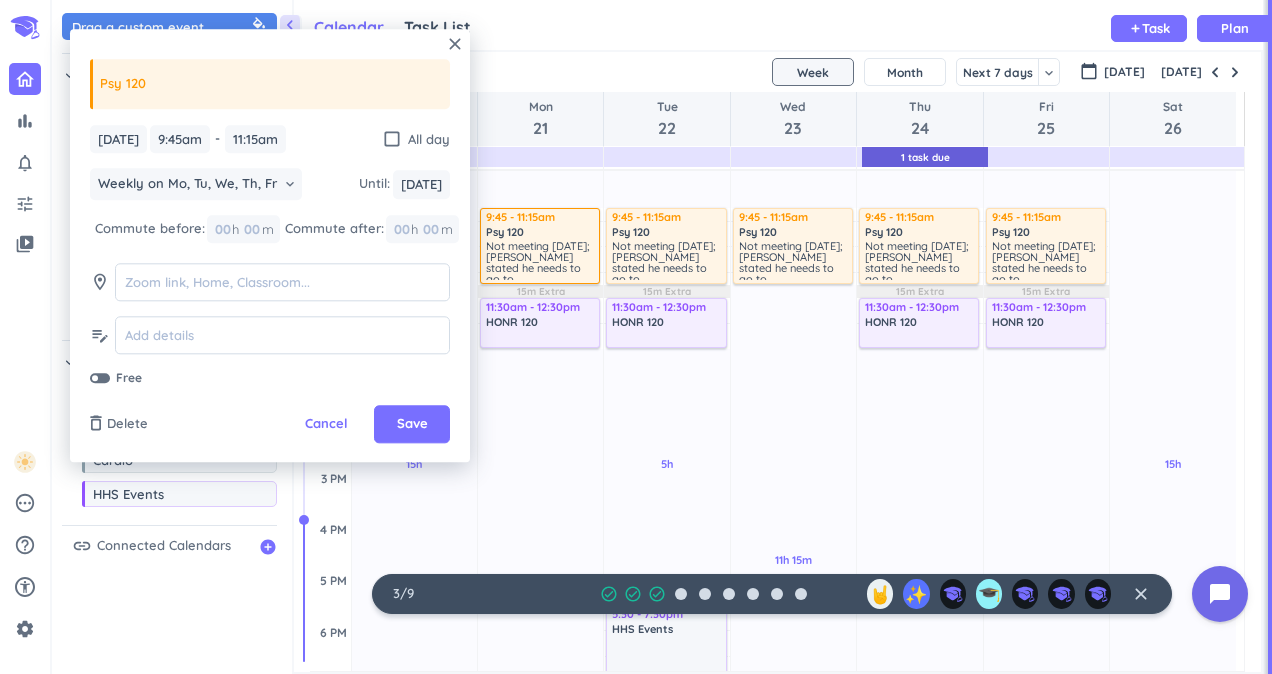 click on "Save" at bounding box center [412, 425] 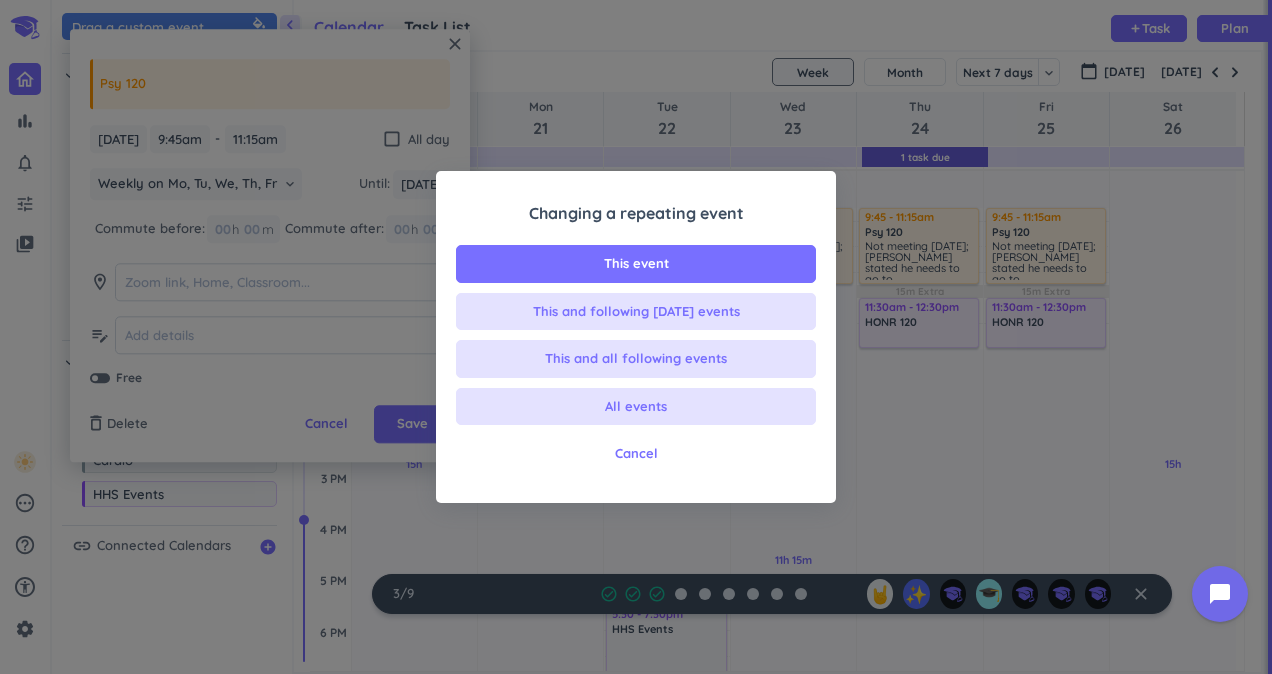 click on "This and all following events" at bounding box center (636, 359) 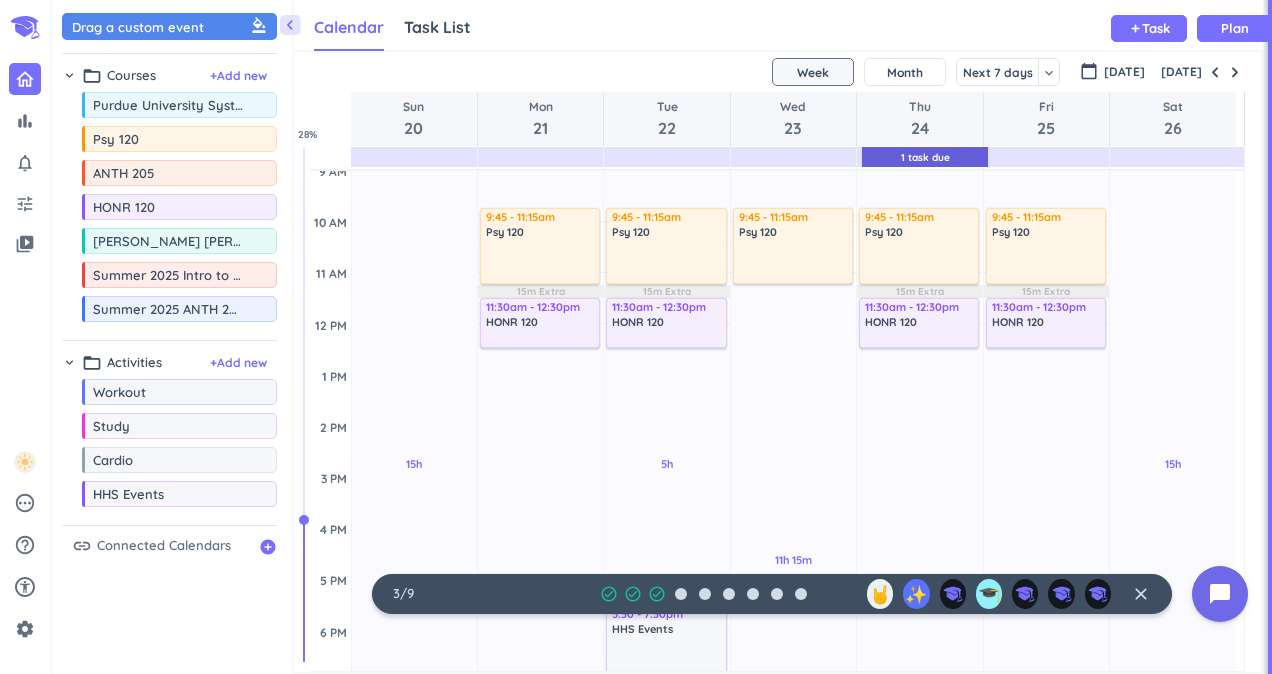 click at bounding box center [1215, 72] 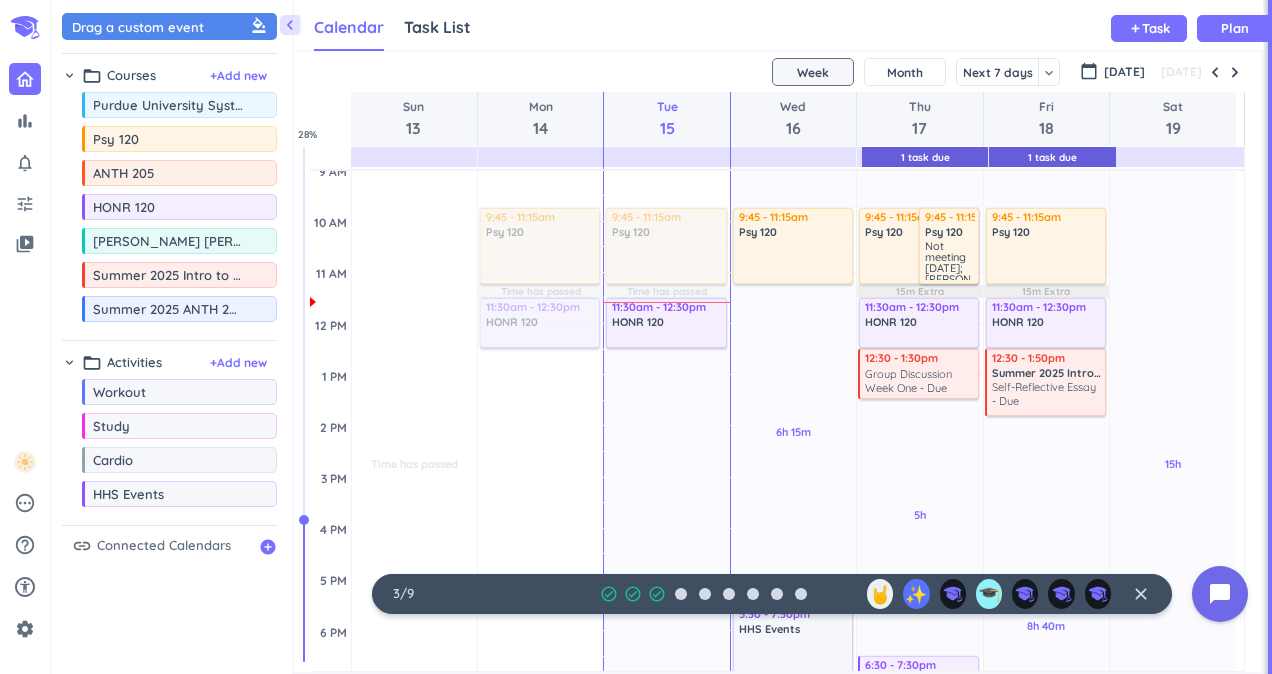 click at bounding box center [920, 337] 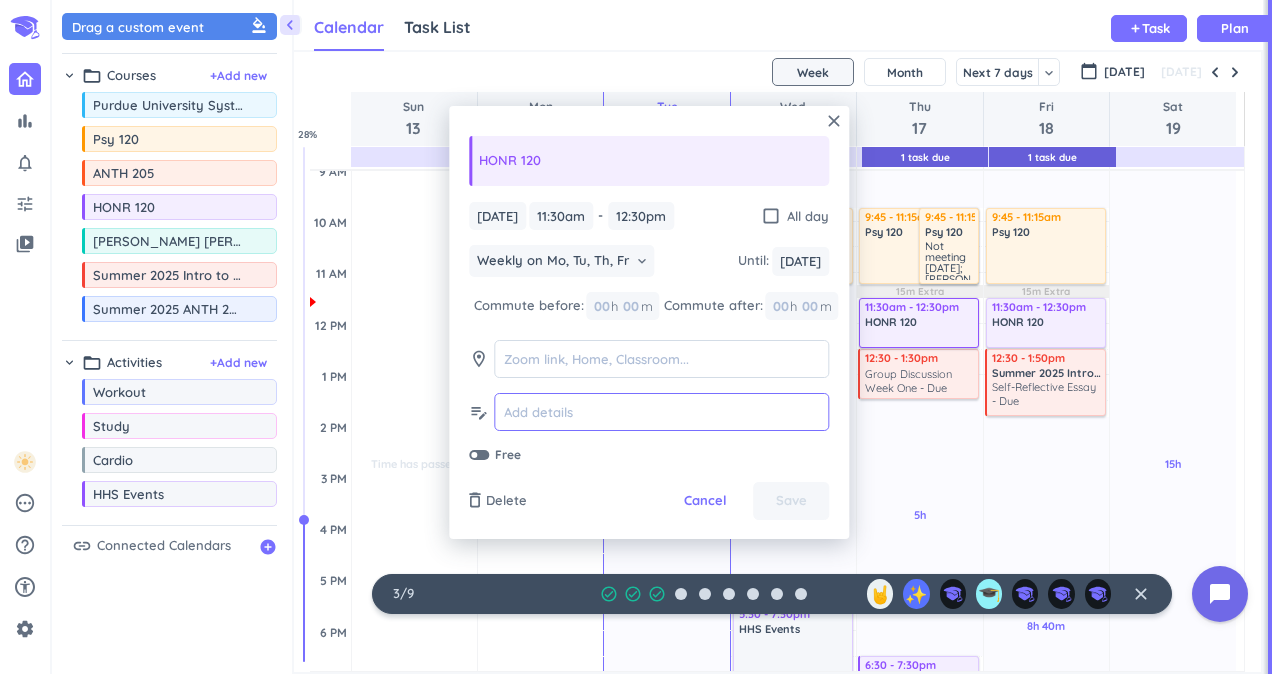 click at bounding box center [661, 412] 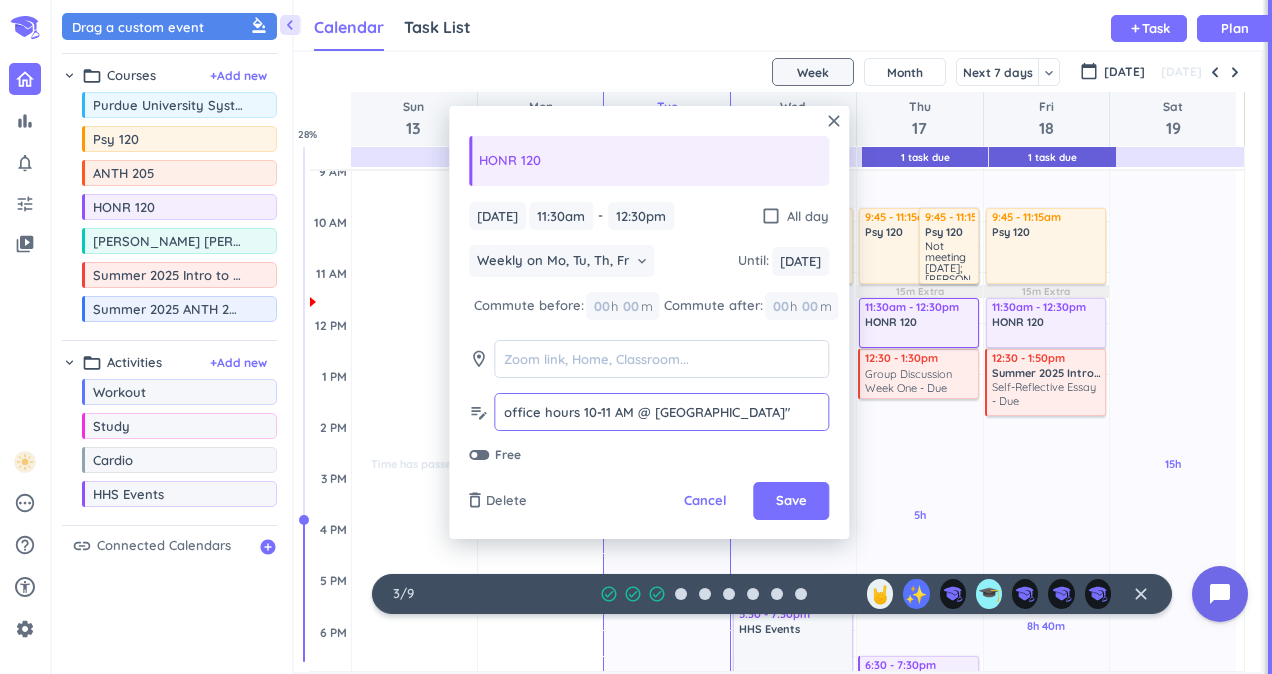 click on "office hours 10-11 AM @ [GEOGRAPHIC_DATA]"" at bounding box center [661, 412] 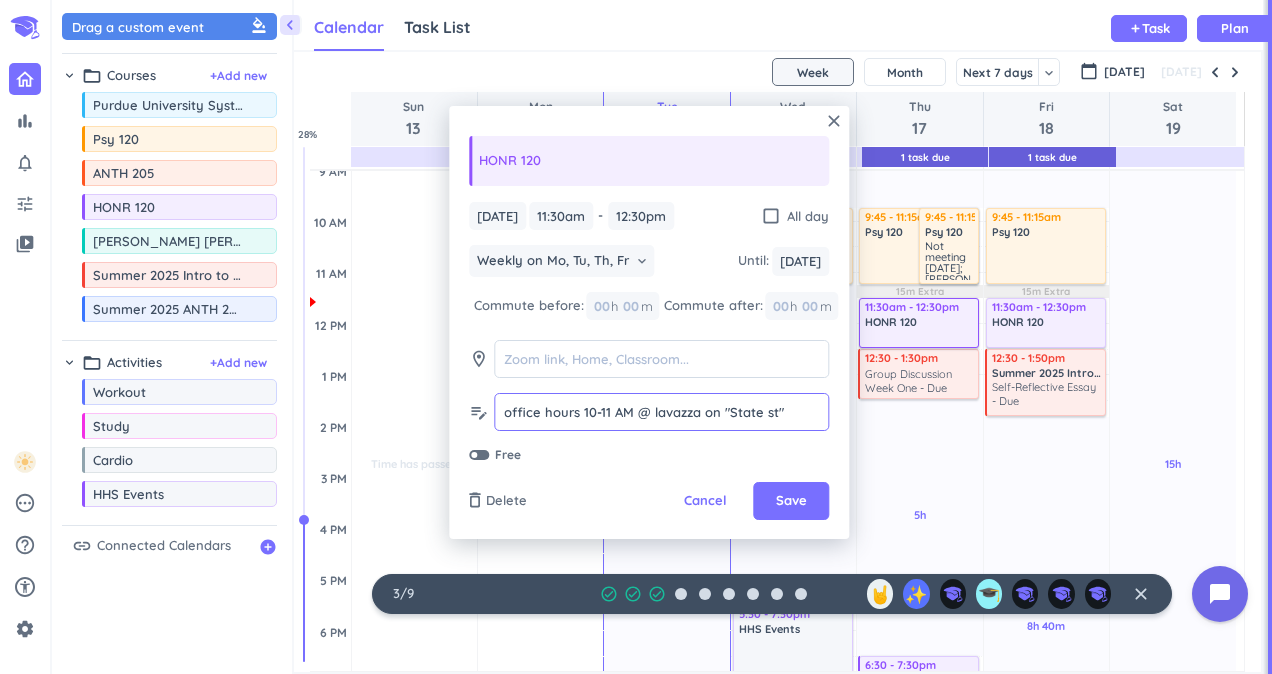 type on "office hours 10-11 AM @ lavazza on "State st"" 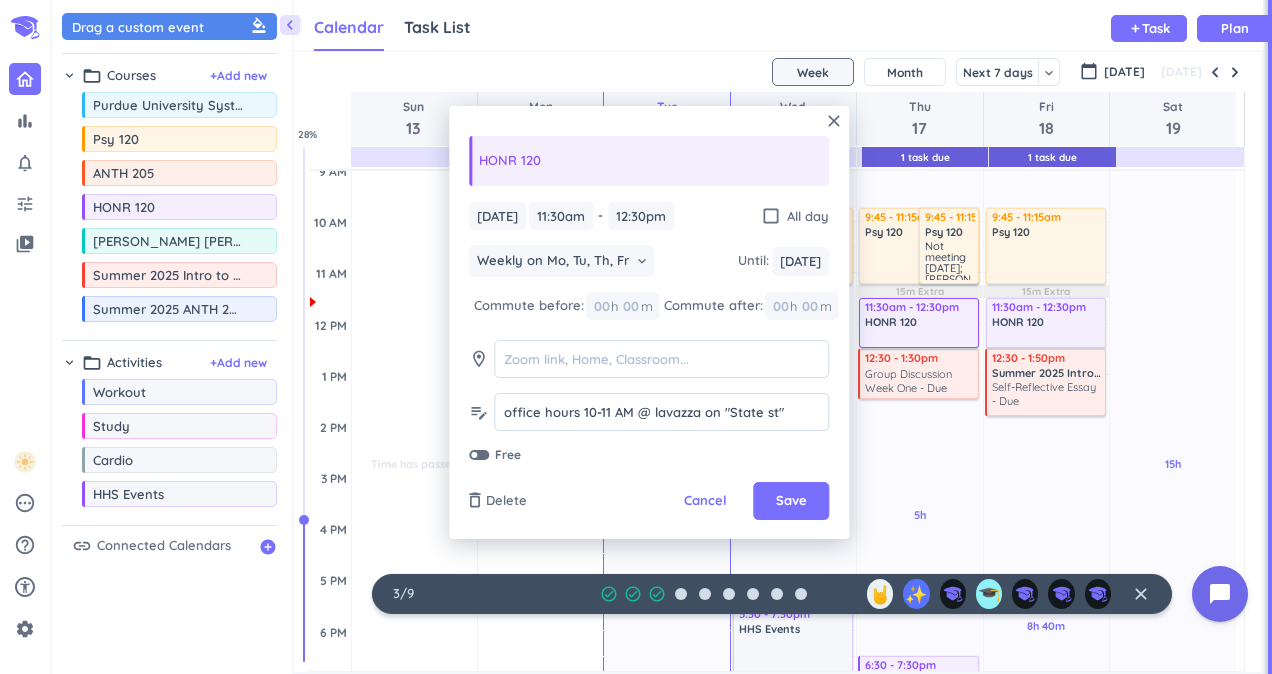 click on "Save" at bounding box center (791, 501) 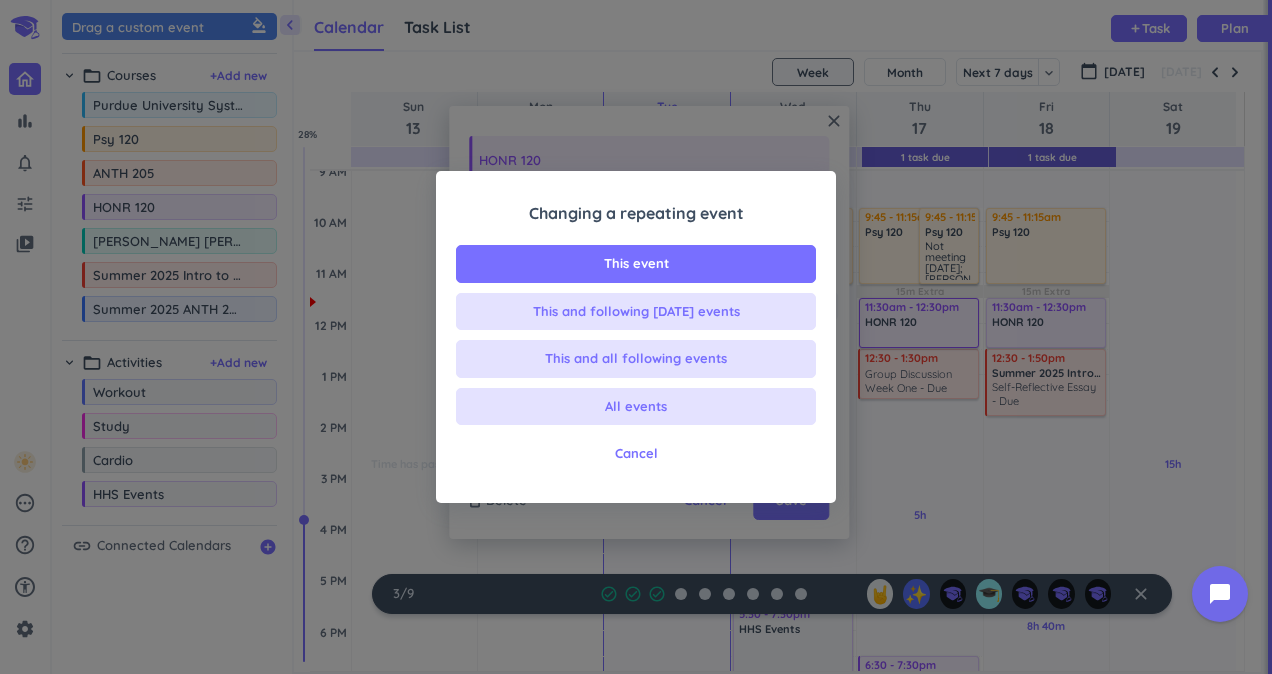 click on "This event" at bounding box center (636, 264) 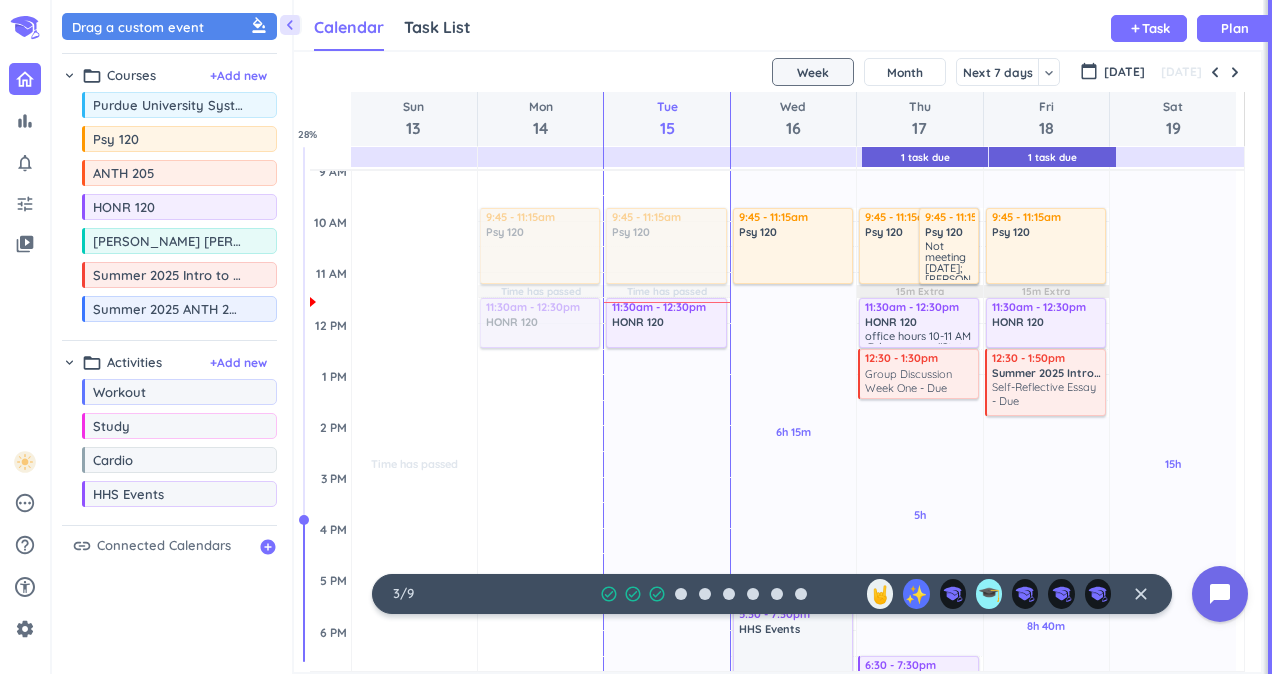 click at bounding box center [920, 260] 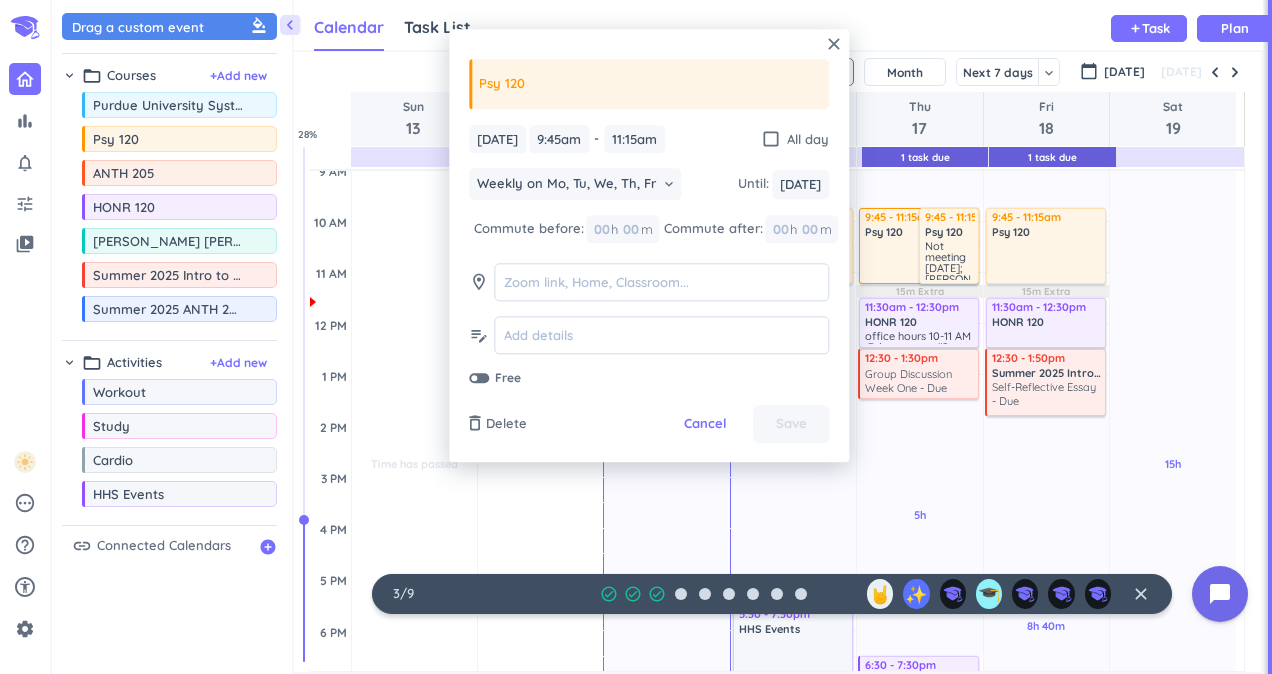 click on "Delete" at bounding box center (506, 425) 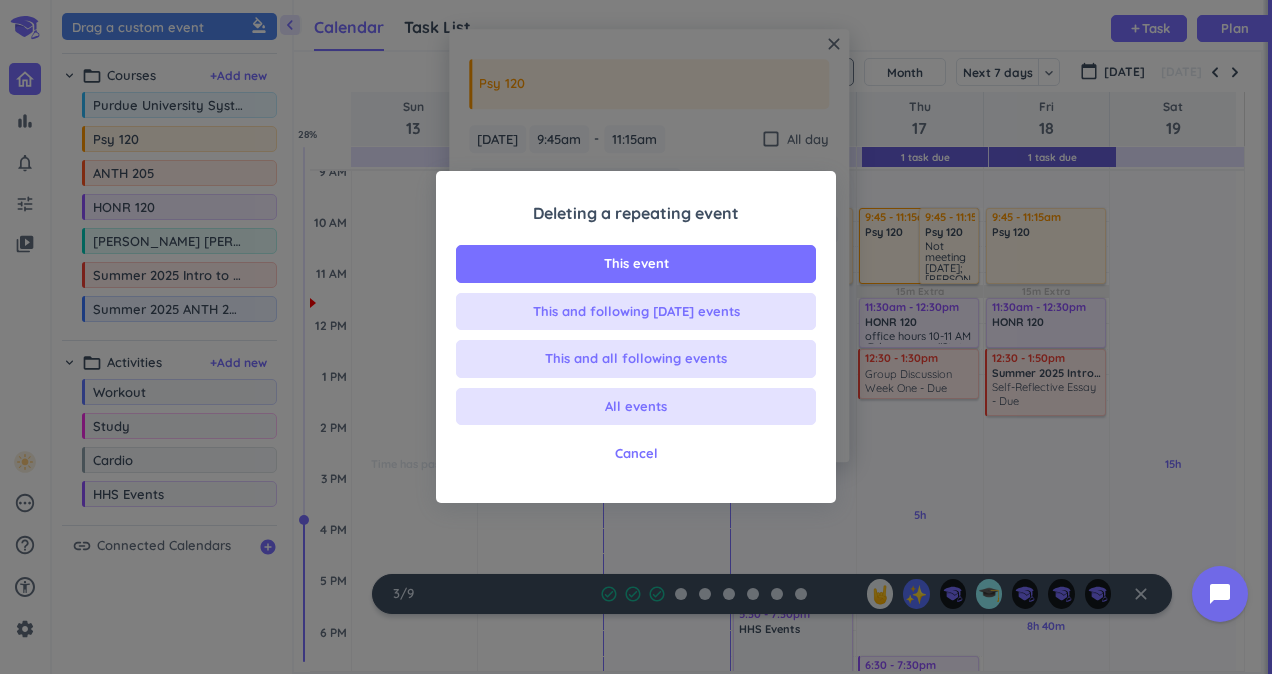 click on "This event" at bounding box center [636, 264] 